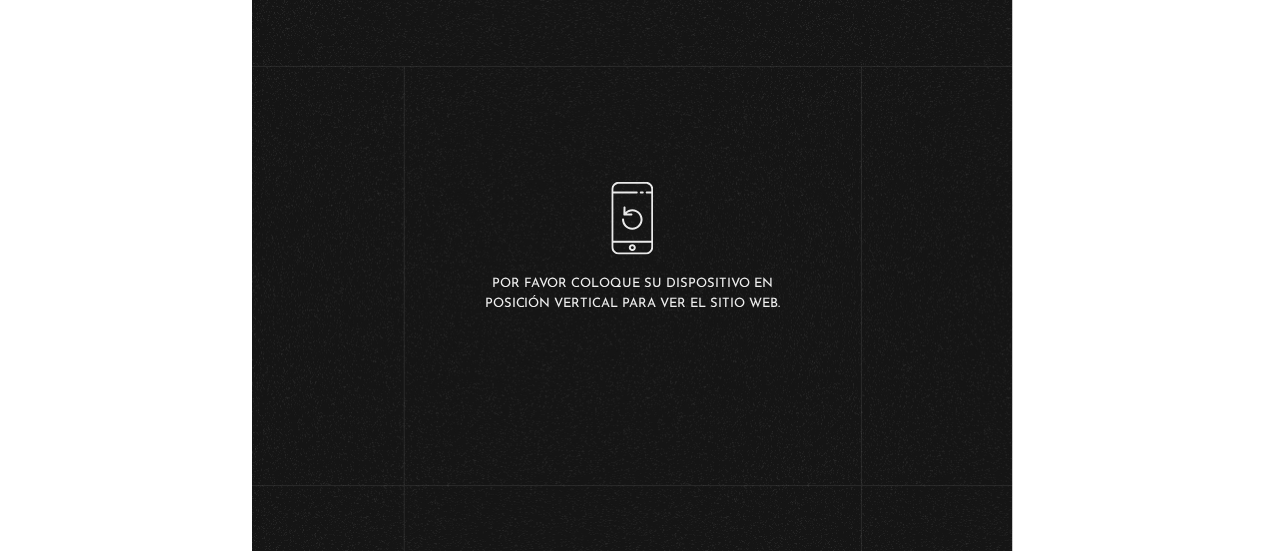 scroll, scrollTop: 0, scrollLeft: 0, axis: both 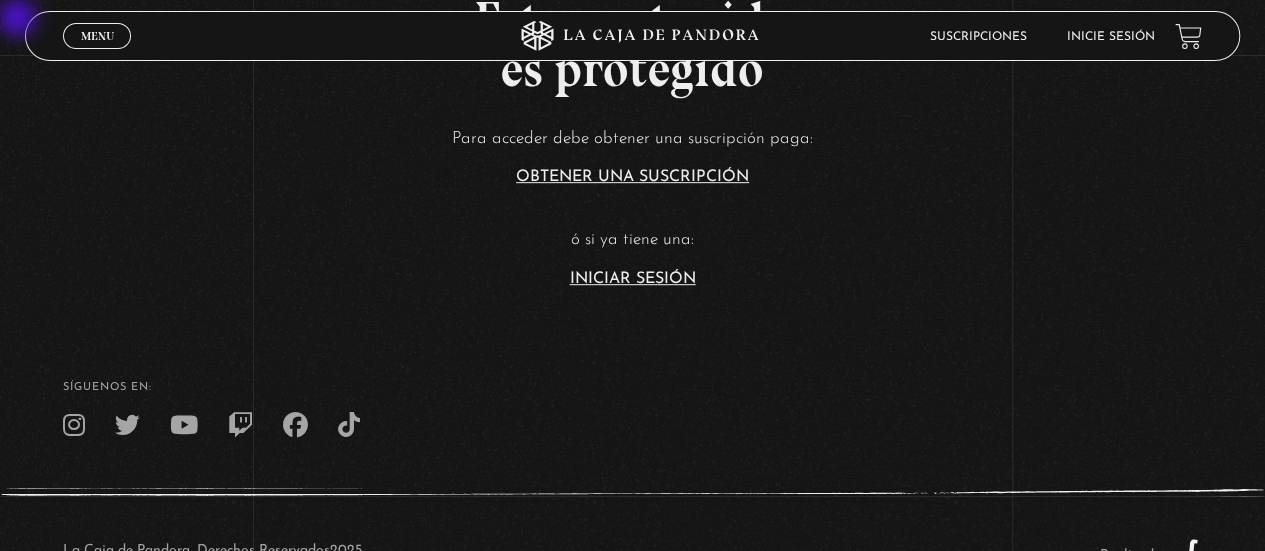 click on "Iniciar Sesión" at bounding box center (633, 279) 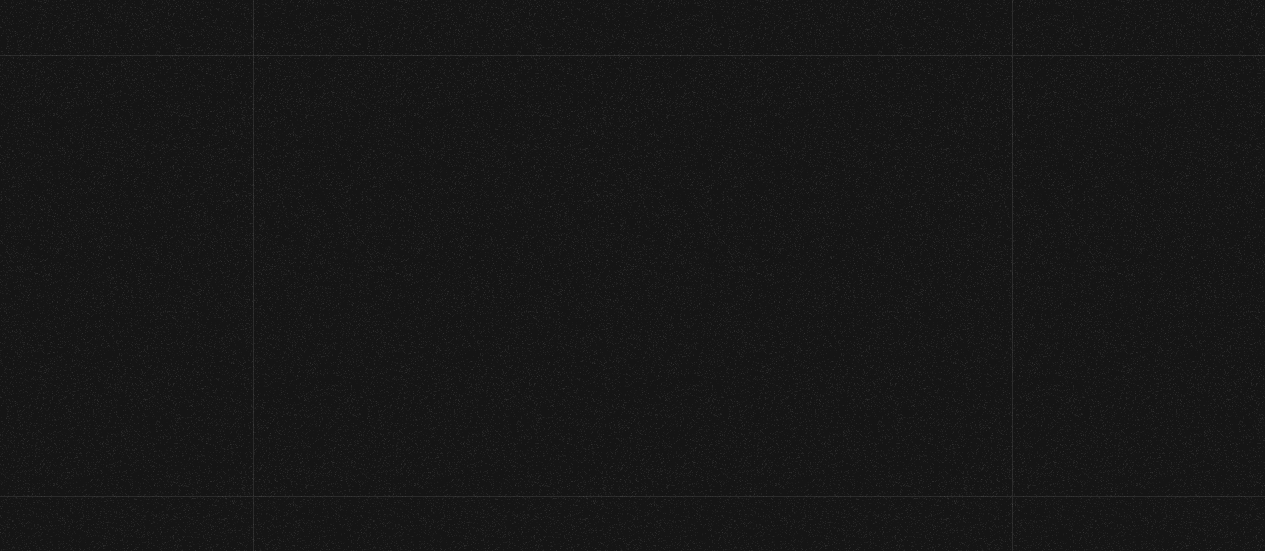 scroll, scrollTop: 0, scrollLeft: 0, axis: both 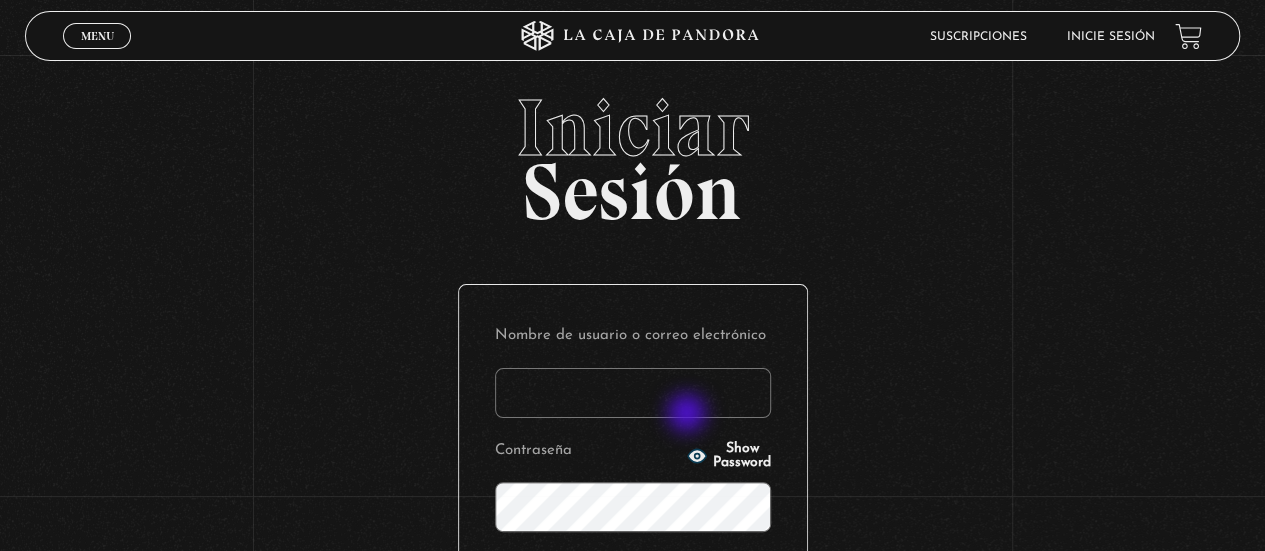 type on "mike" 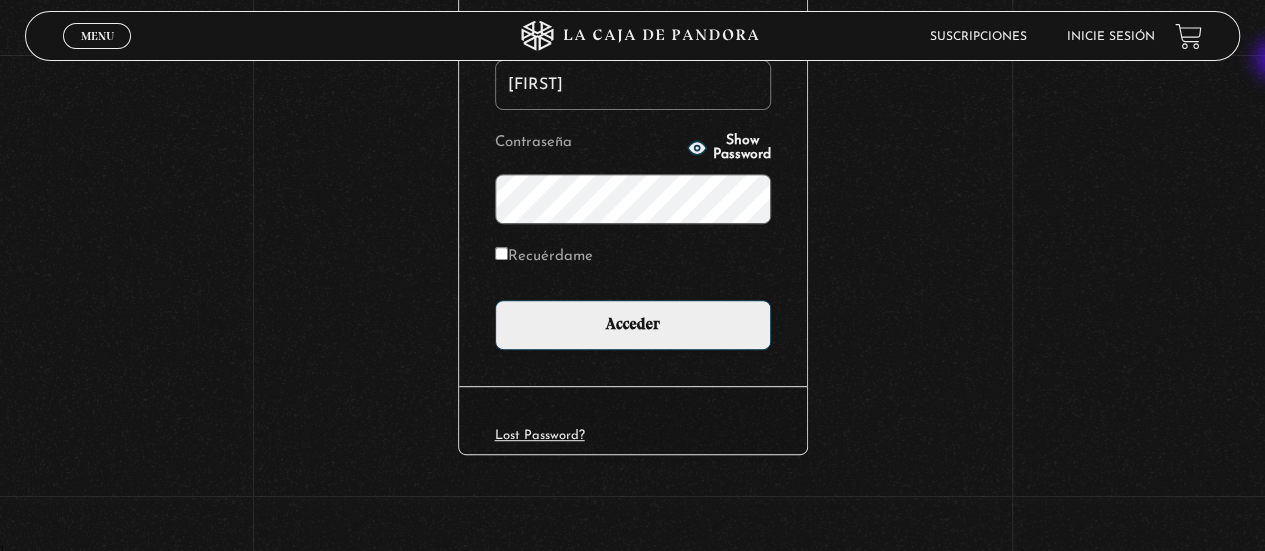 scroll, scrollTop: 310, scrollLeft: 0, axis: vertical 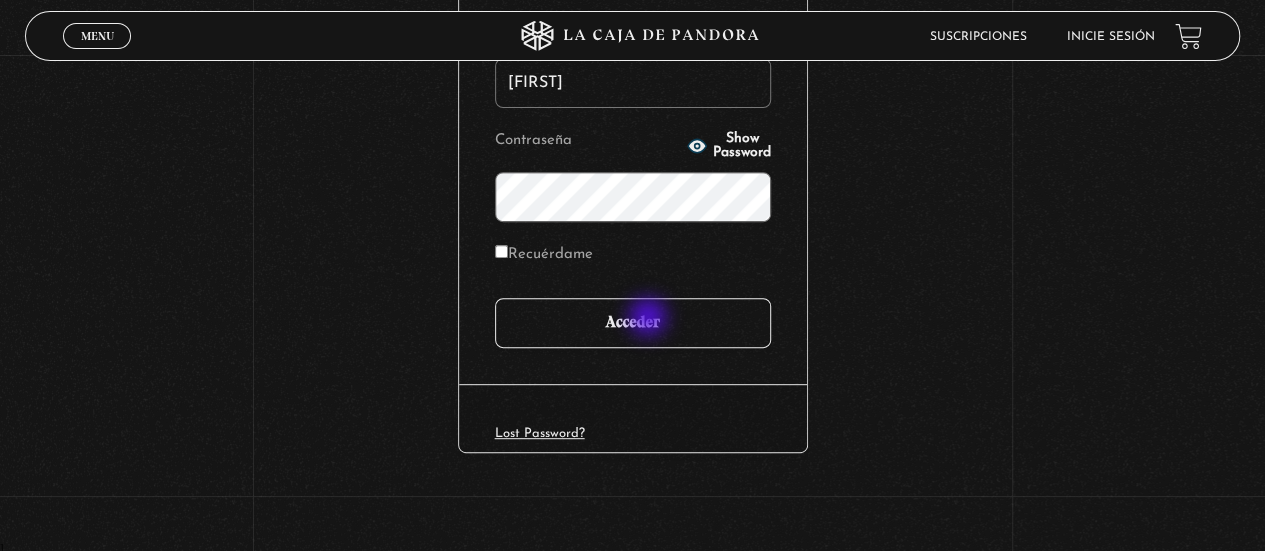click on "Acceder" at bounding box center [633, 323] 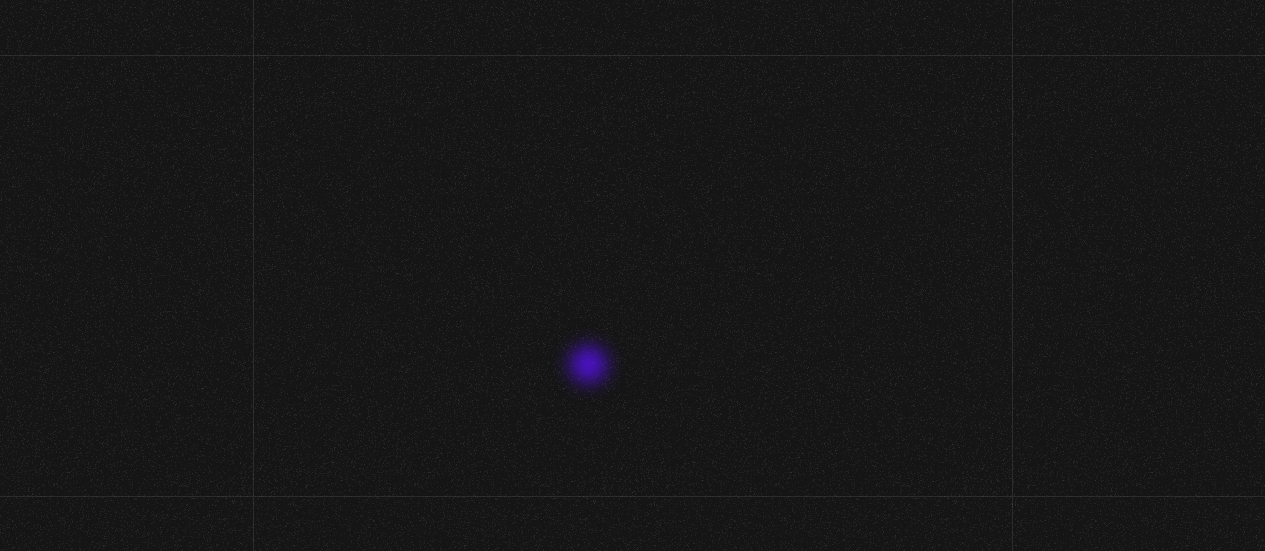 scroll, scrollTop: 0, scrollLeft: 0, axis: both 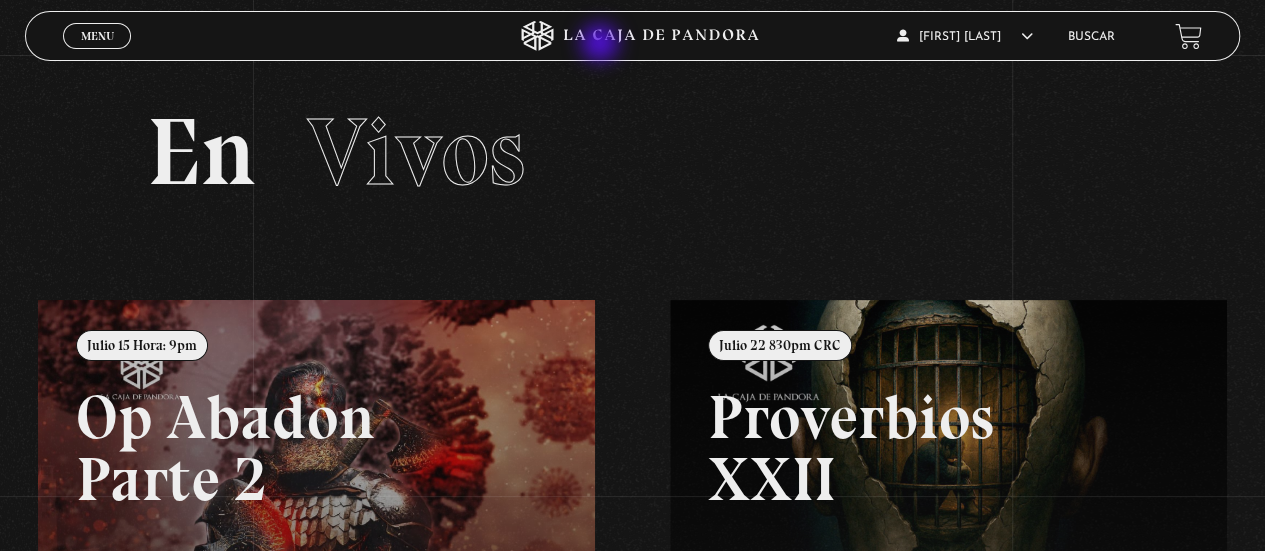 click 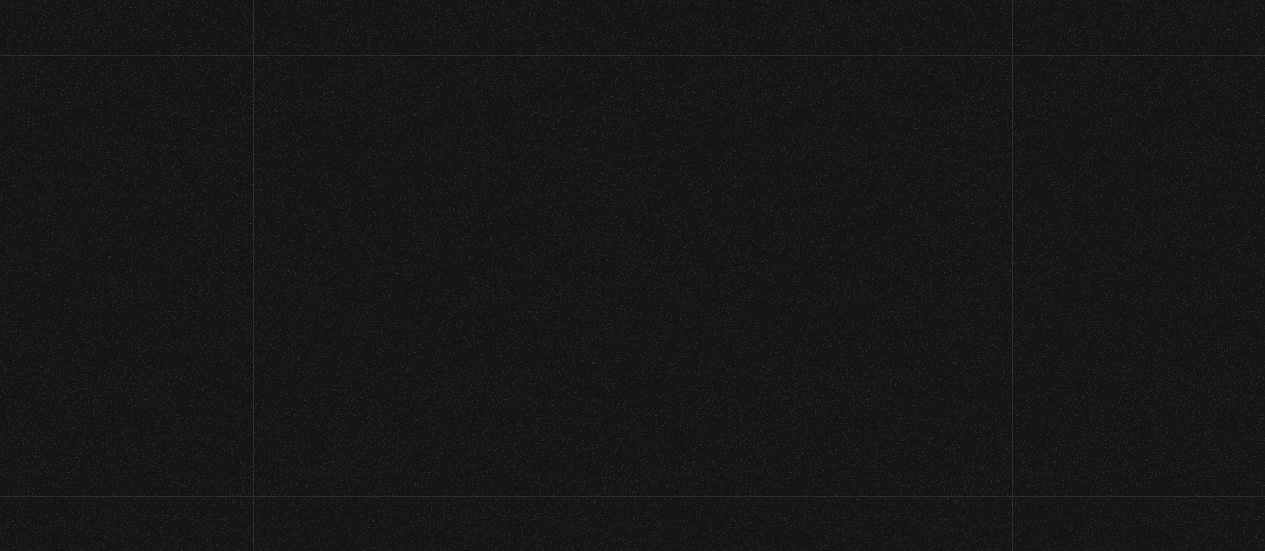 scroll, scrollTop: 0, scrollLeft: 0, axis: both 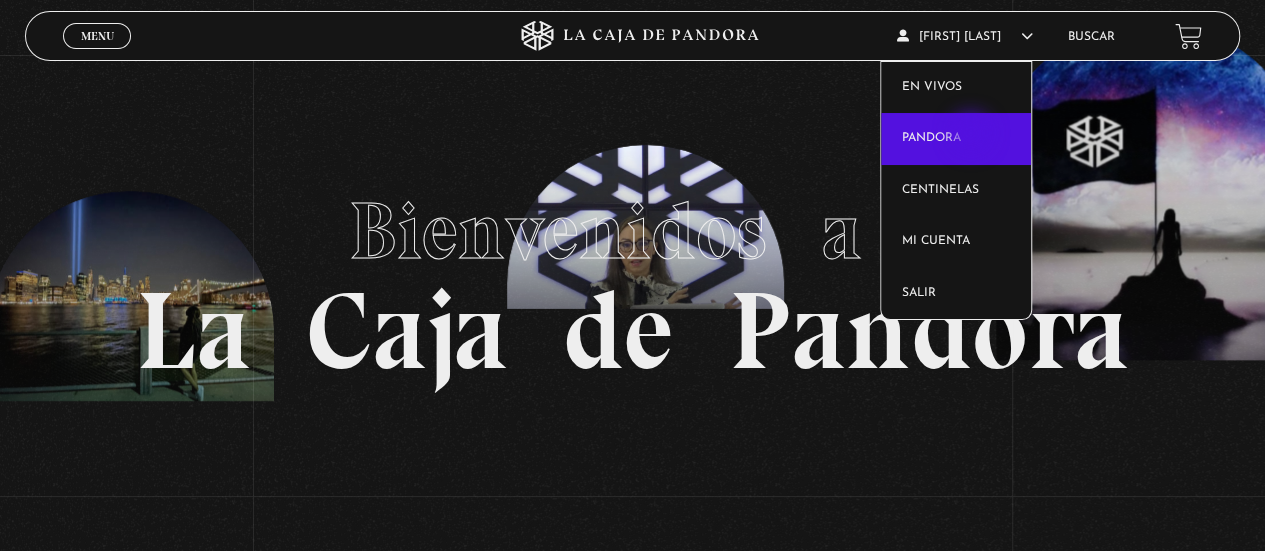 click on "Pandora" at bounding box center (956, 139) 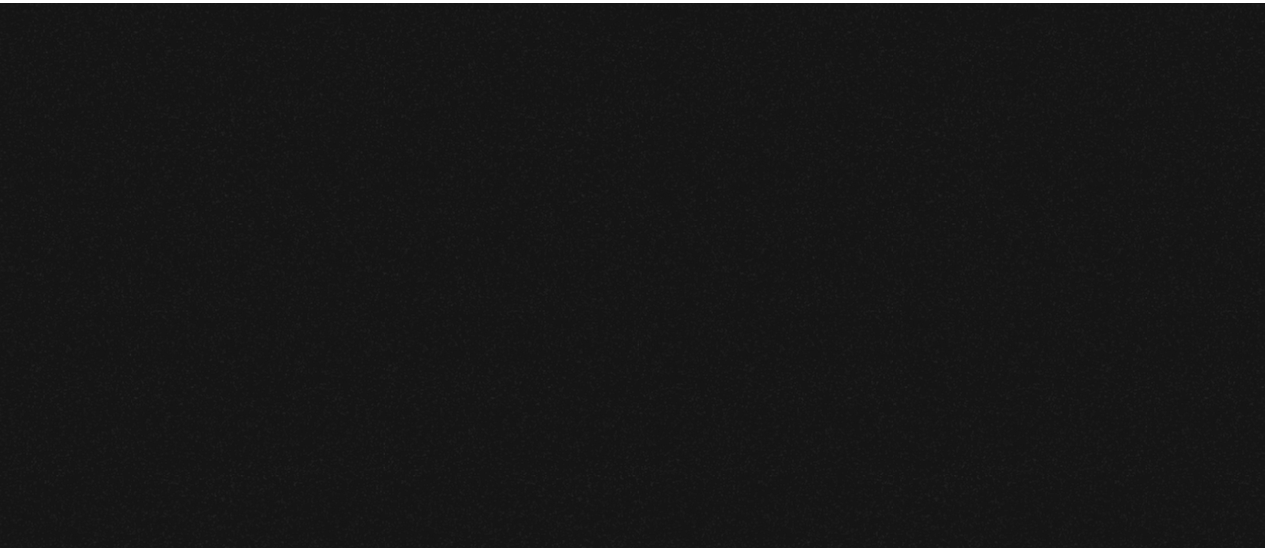 scroll, scrollTop: 0, scrollLeft: 0, axis: both 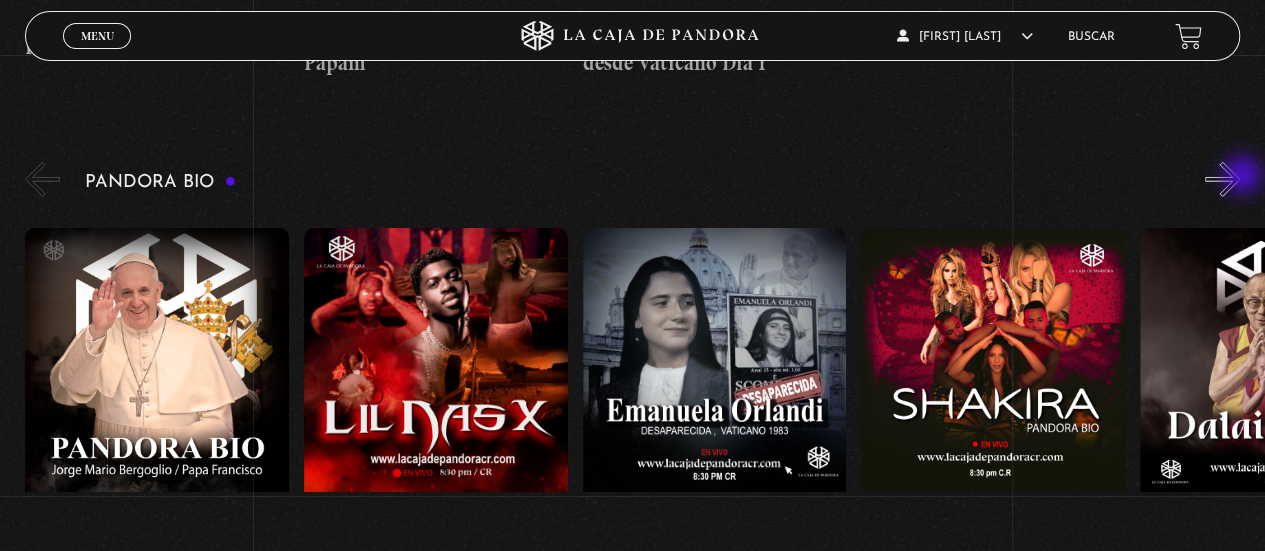click on "»" at bounding box center (1222, 179) 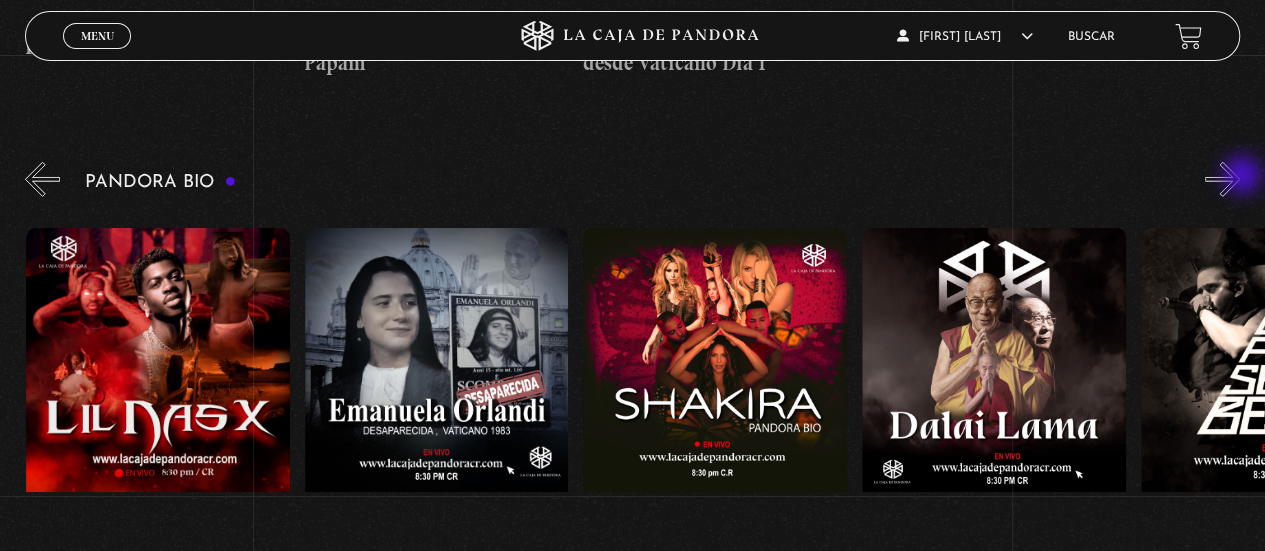 click on "»" at bounding box center [1222, 179] 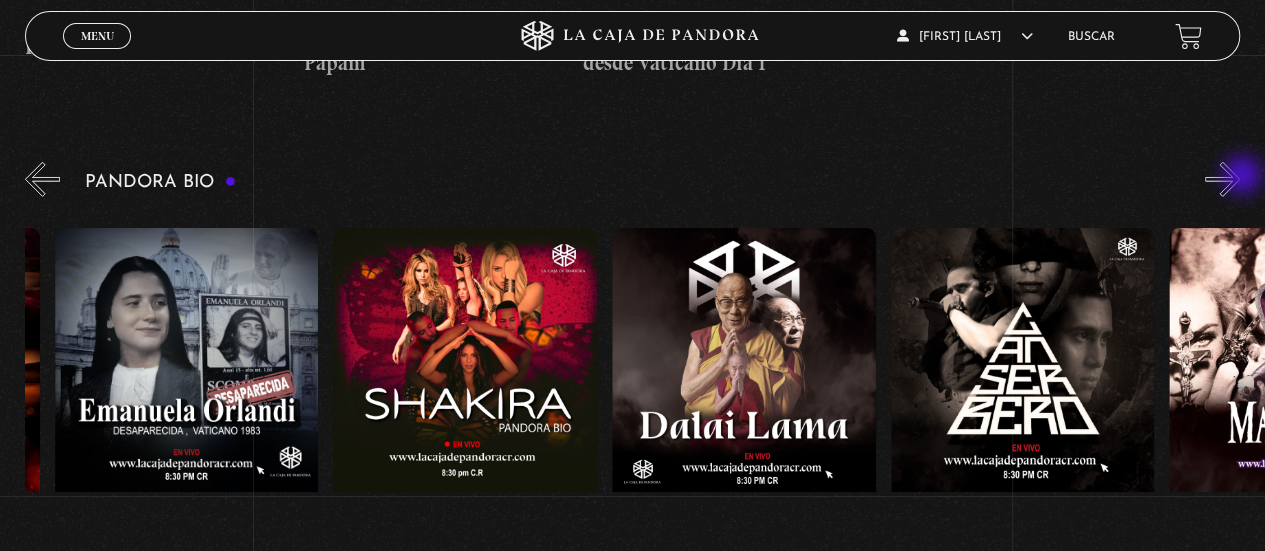 click on "»" at bounding box center (1222, 179) 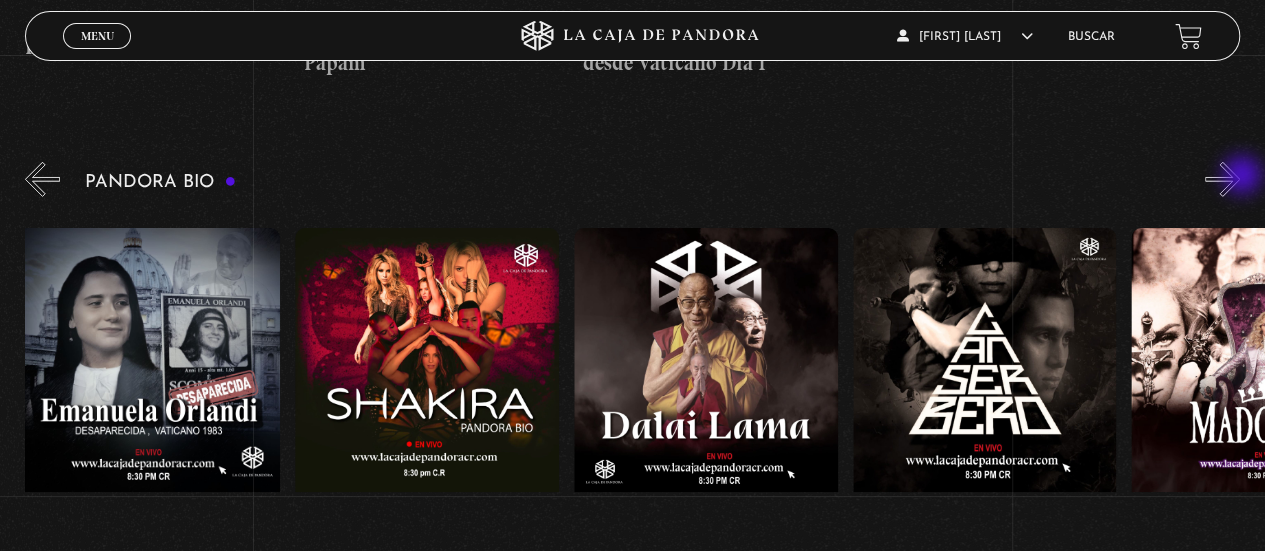 click on "»" at bounding box center [1222, 179] 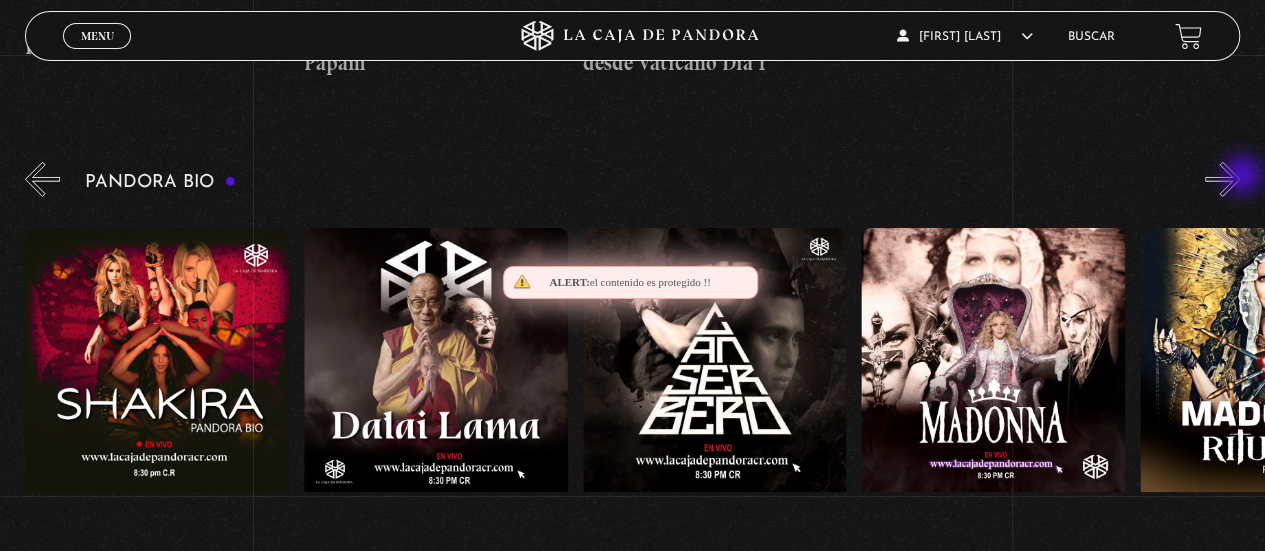 click on "»" at bounding box center (1222, 179) 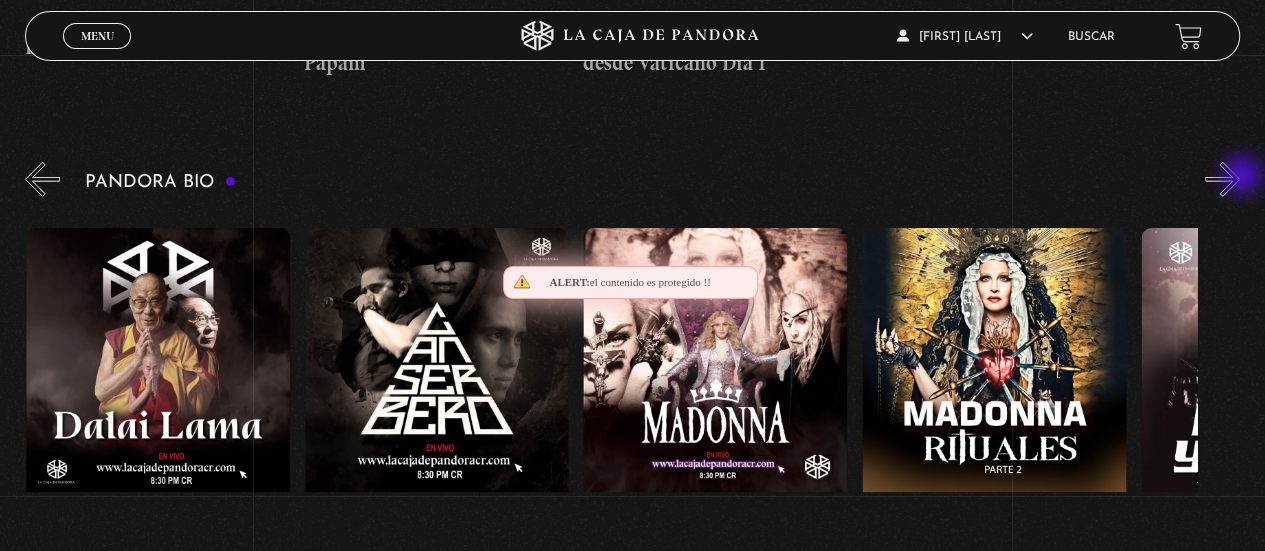click on "»" at bounding box center (1222, 179) 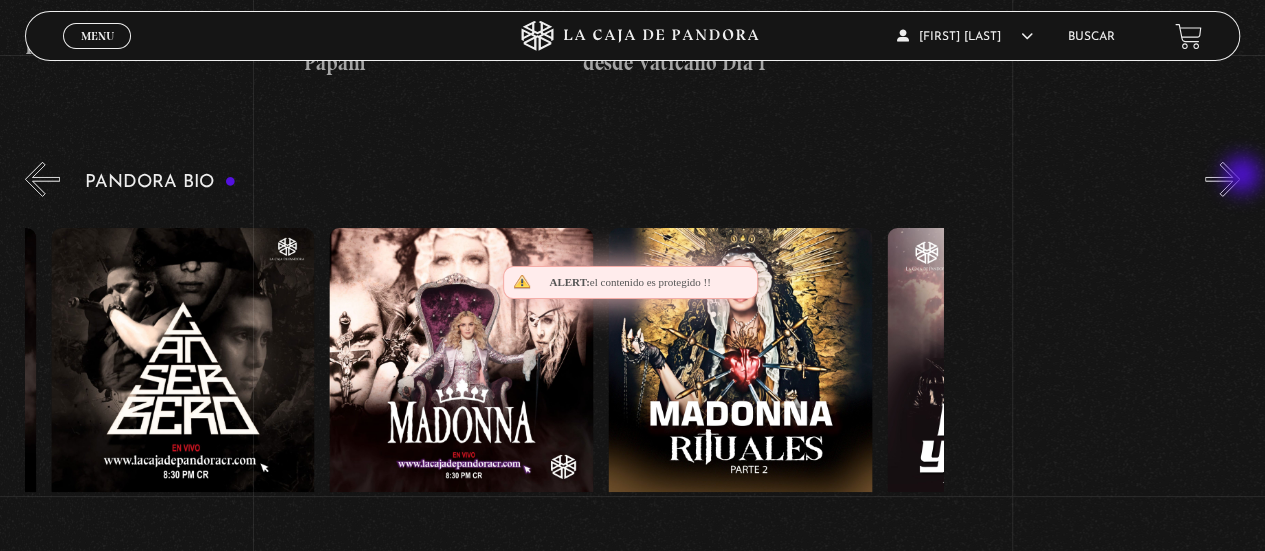 click on "»" at bounding box center [1222, 179] 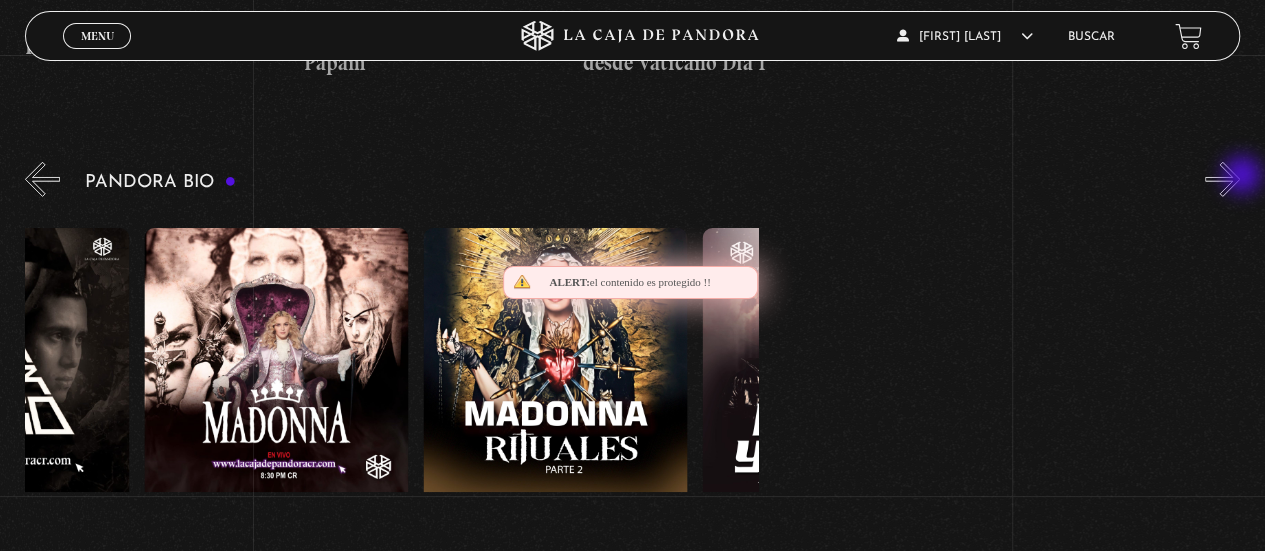 click on "»" at bounding box center [1222, 179] 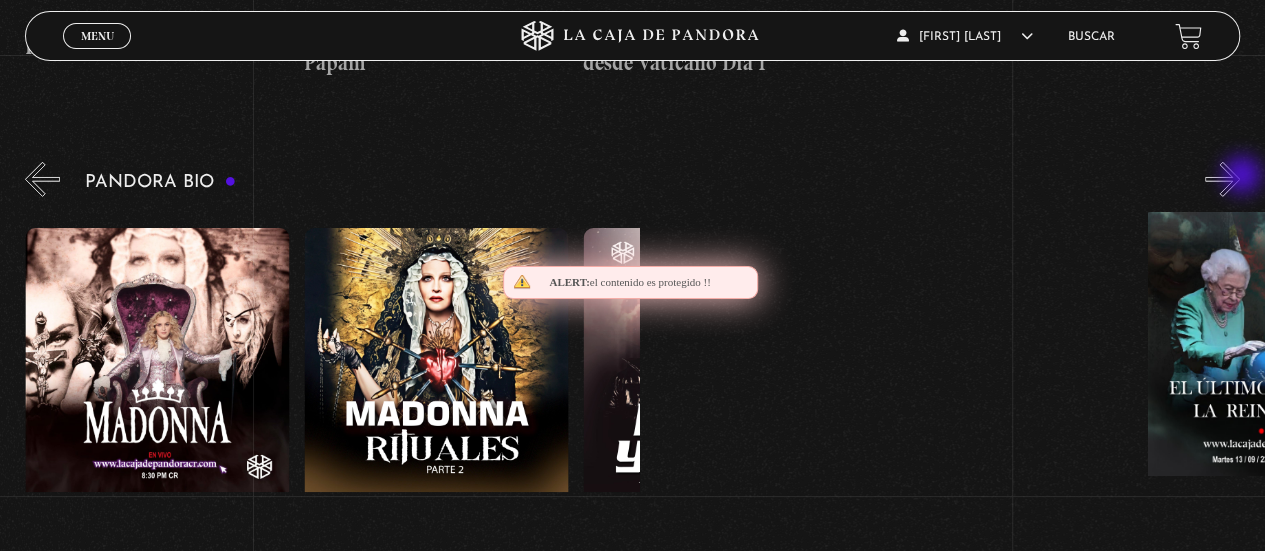 click on "»" at bounding box center (1222, 179) 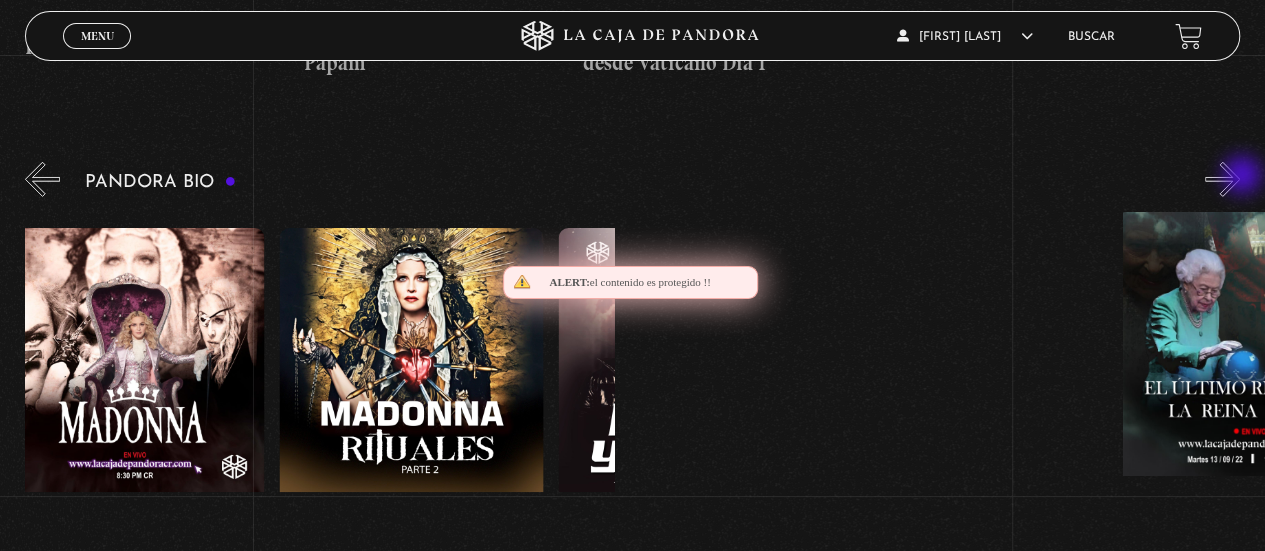 click on "»" at bounding box center (1222, 179) 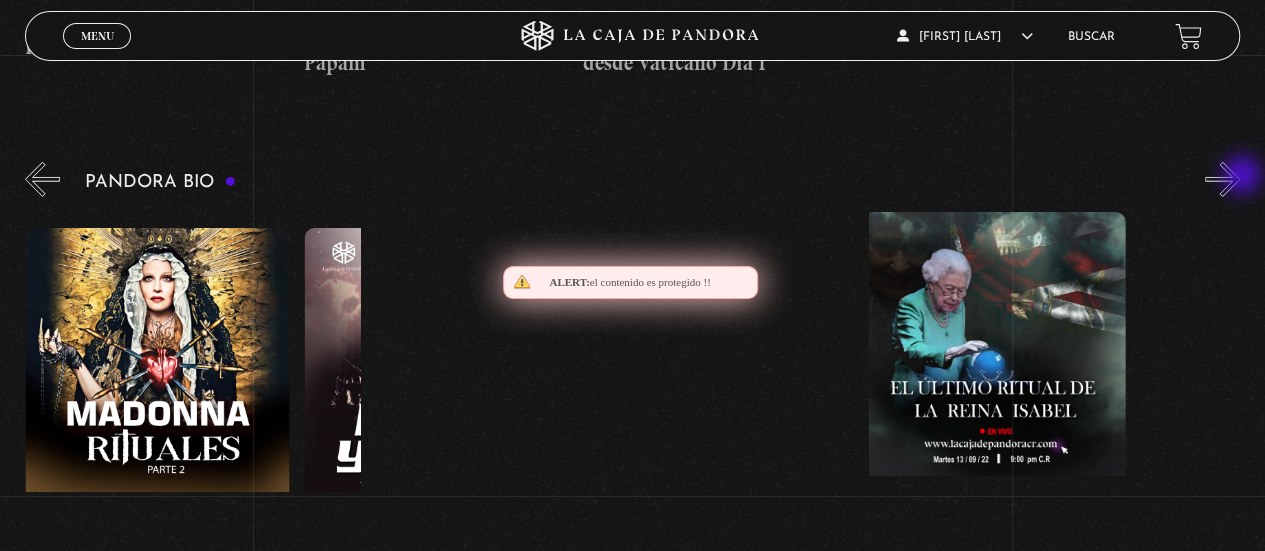 click on "»" at bounding box center [1222, 179] 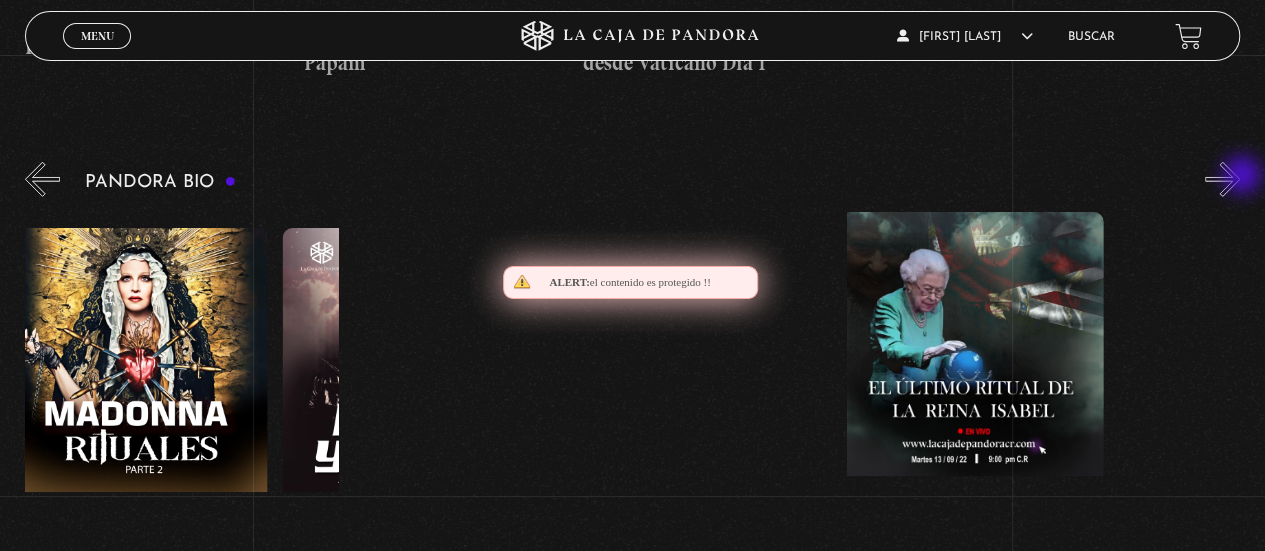 click on "»" at bounding box center [1222, 179] 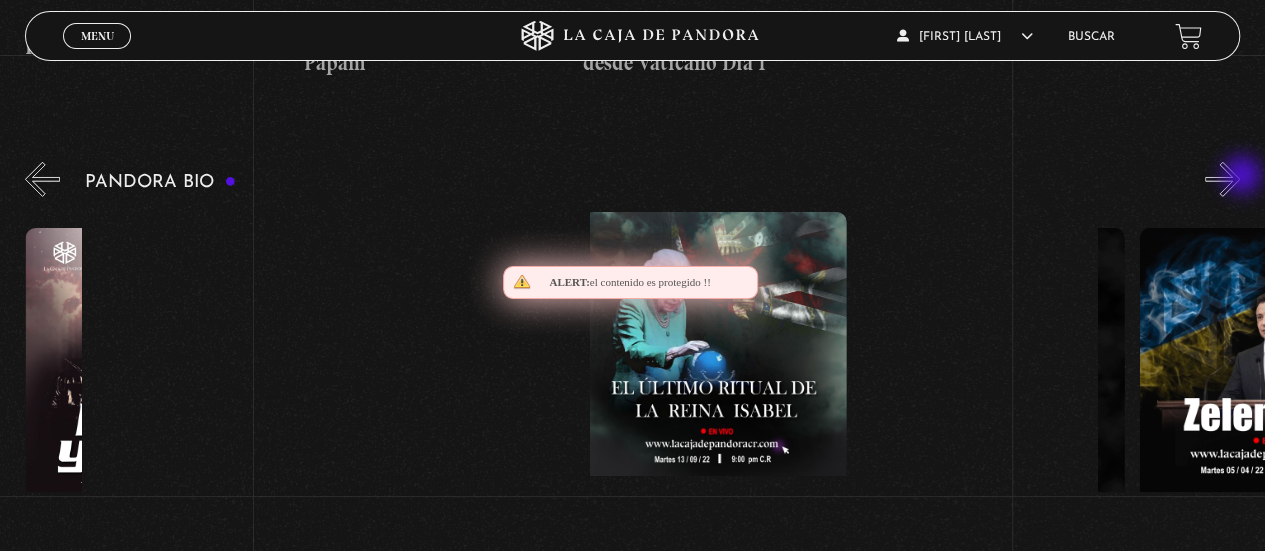 click on "»" at bounding box center [1222, 179] 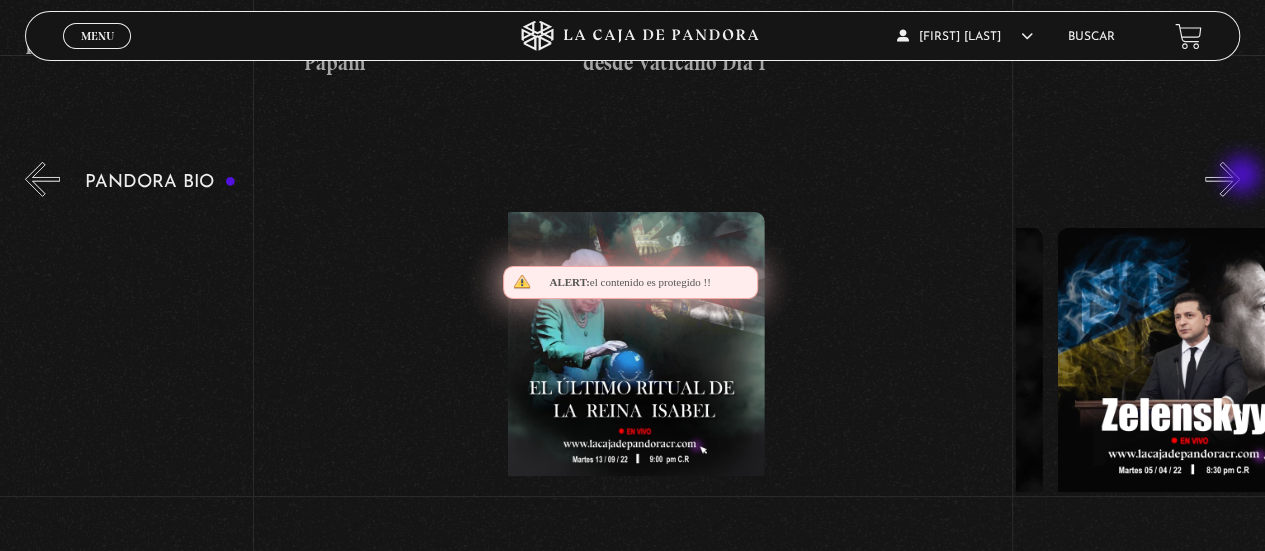 click on "»" at bounding box center [1222, 179] 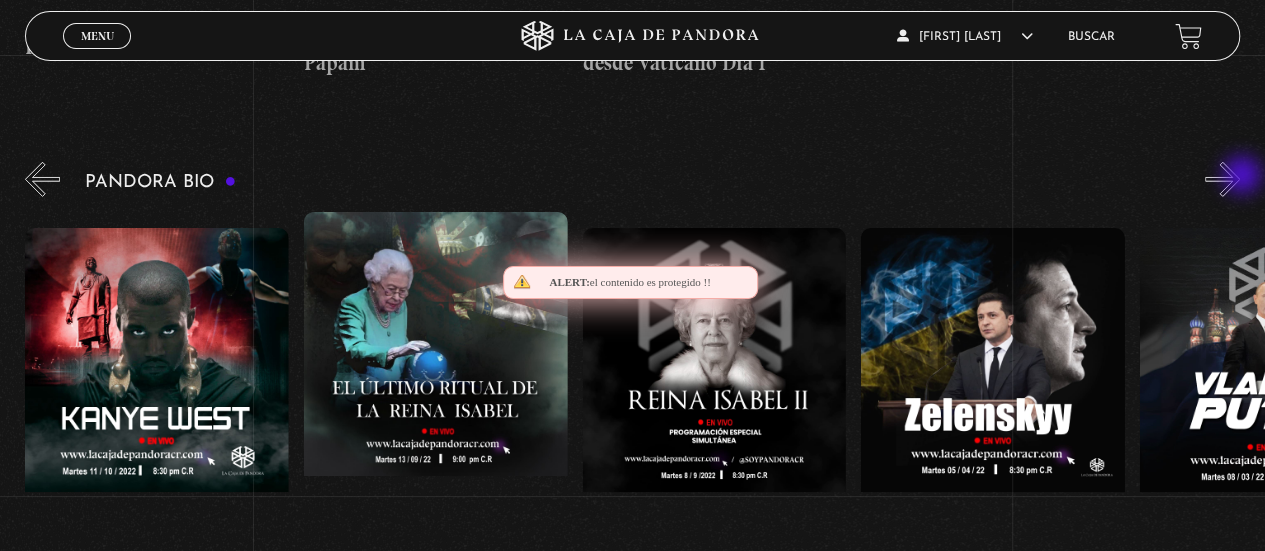 click on "»" at bounding box center (1222, 179) 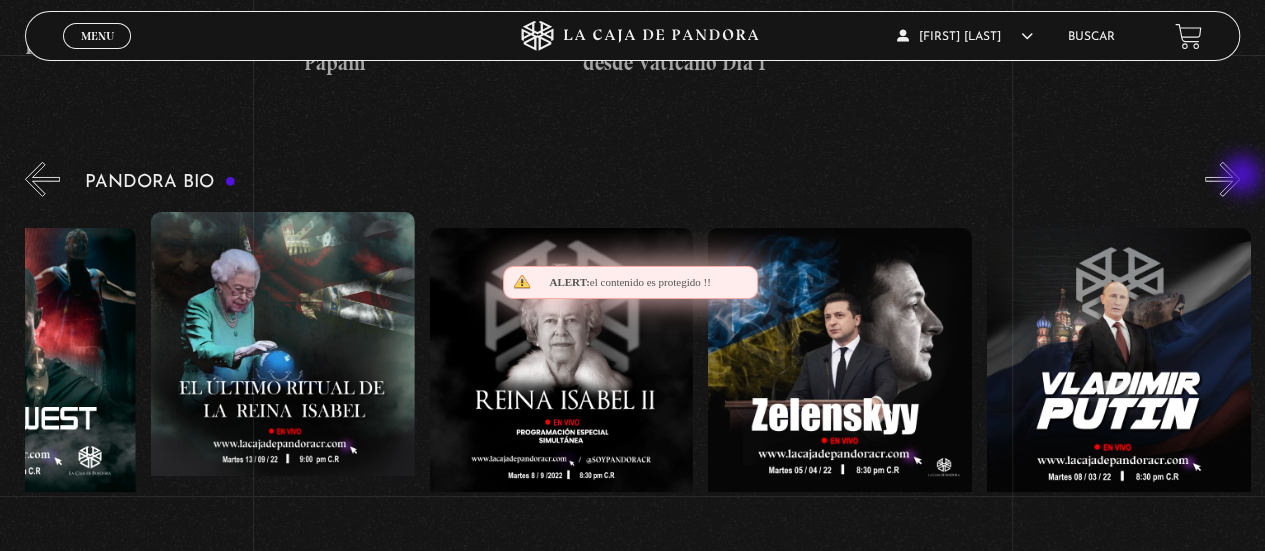 click on "»" at bounding box center (1222, 179) 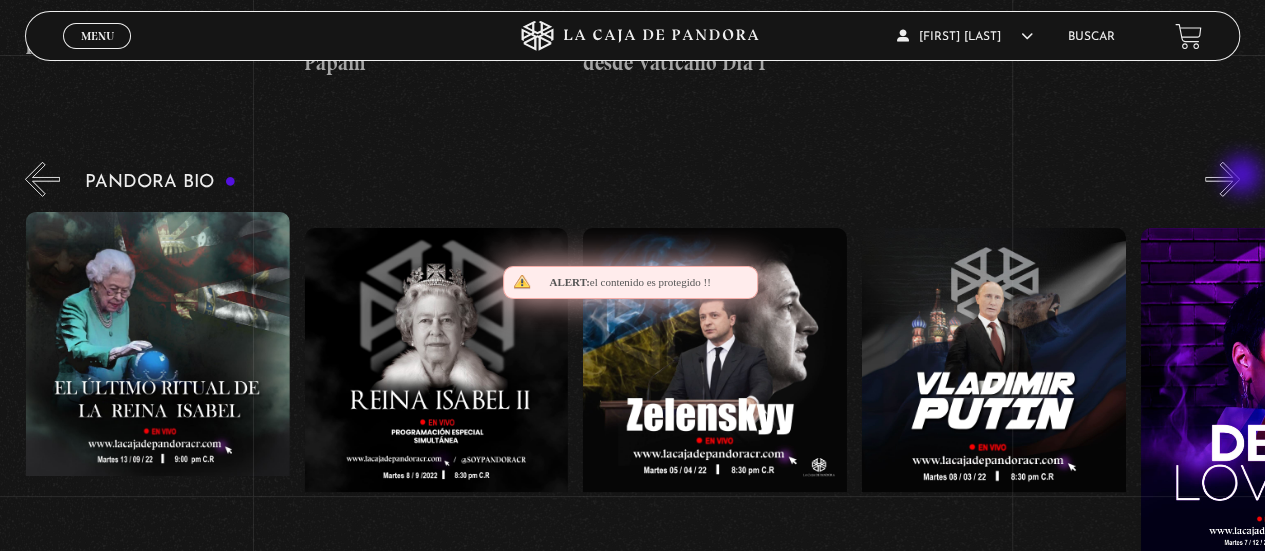 click on "»" at bounding box center [1222, 179] 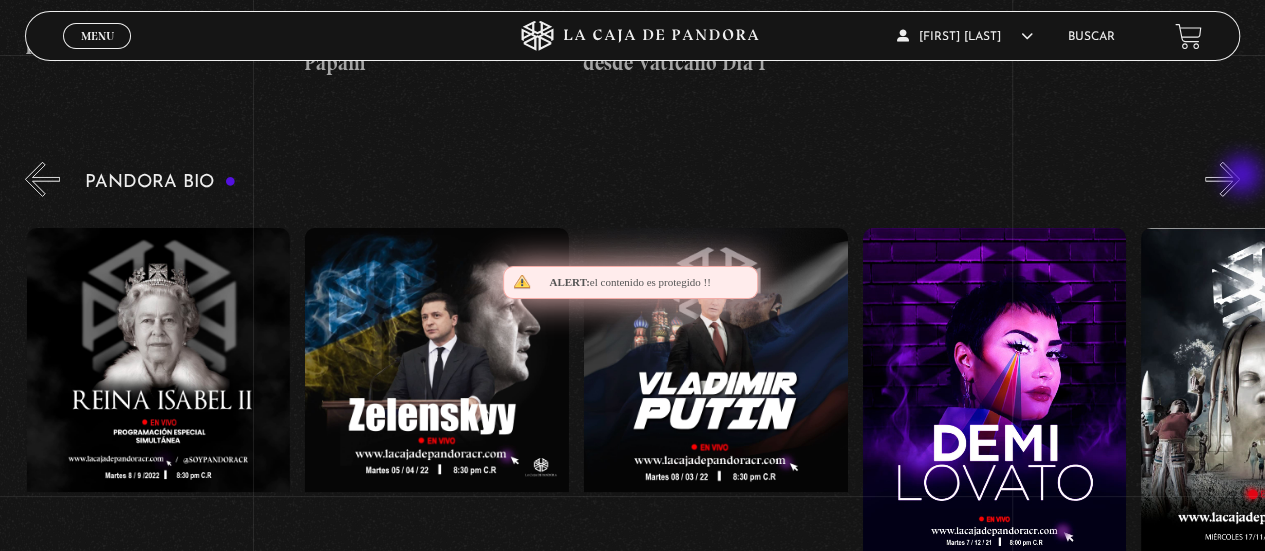 scroll, scrollTop: 0, scrollLeft: 3065, axis: horizontal 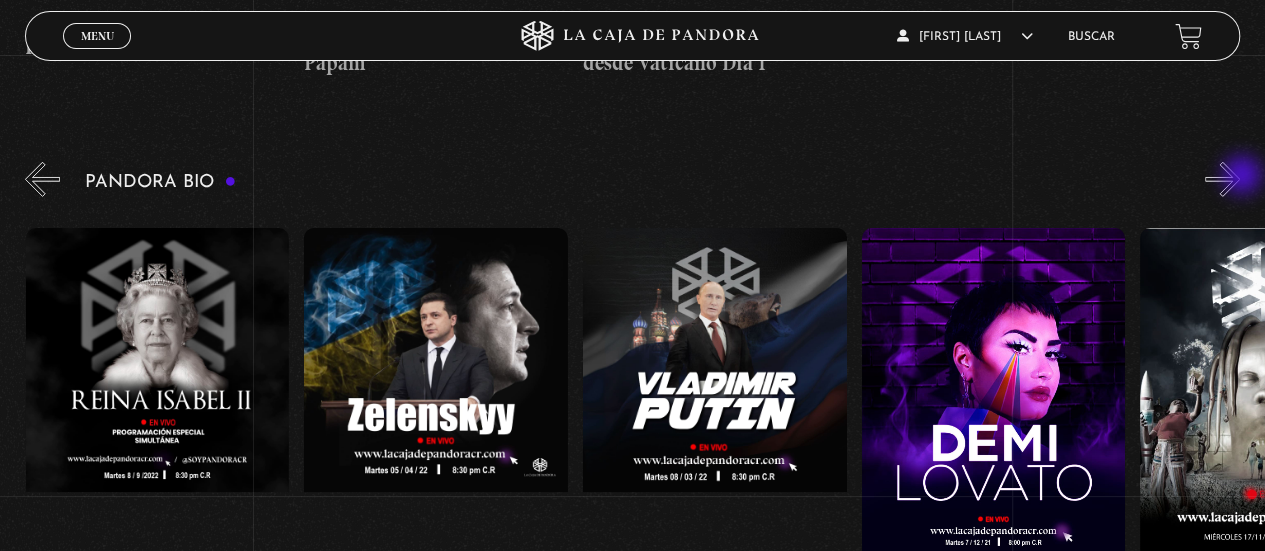 click on "»" at bounding box center (1222, 179) 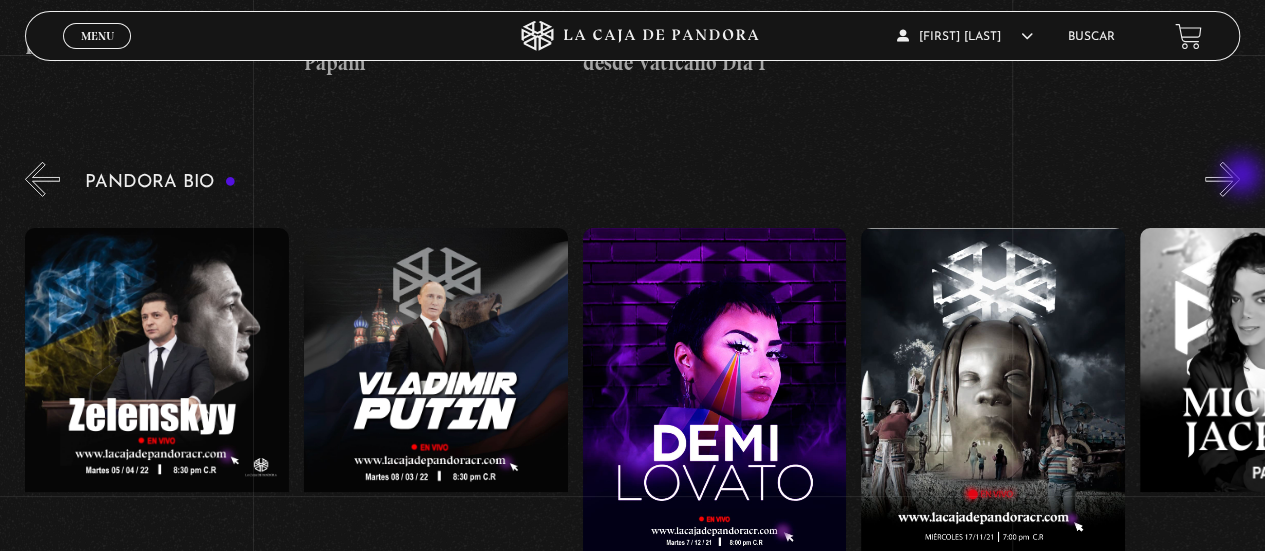 click on "»" at bounding box center (1222, 179) 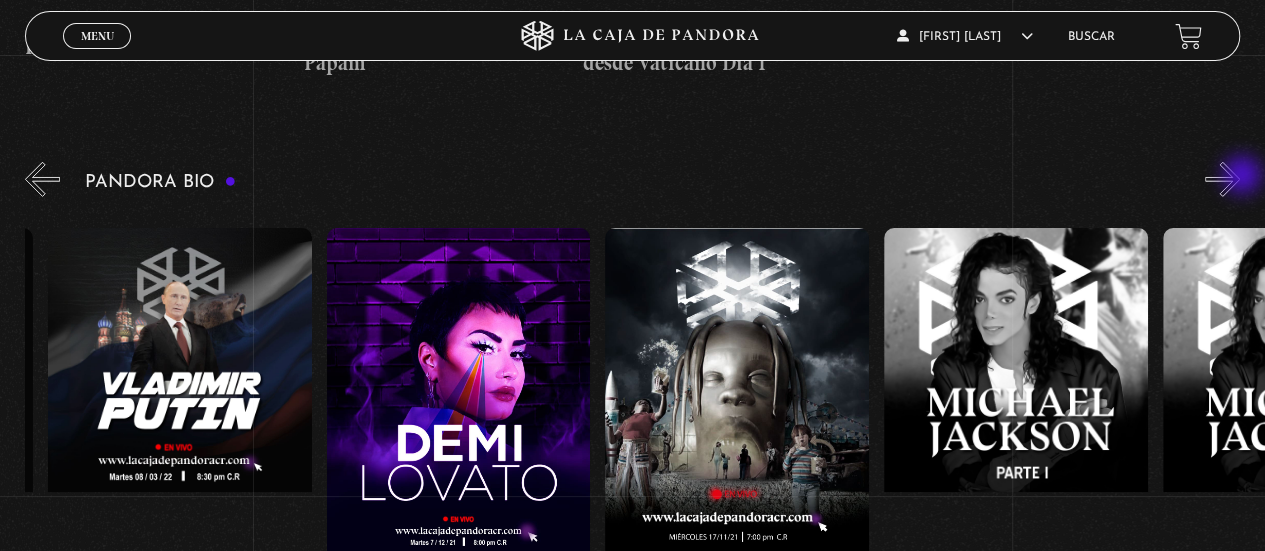 click on "»" at bounding box center (1222, 179) 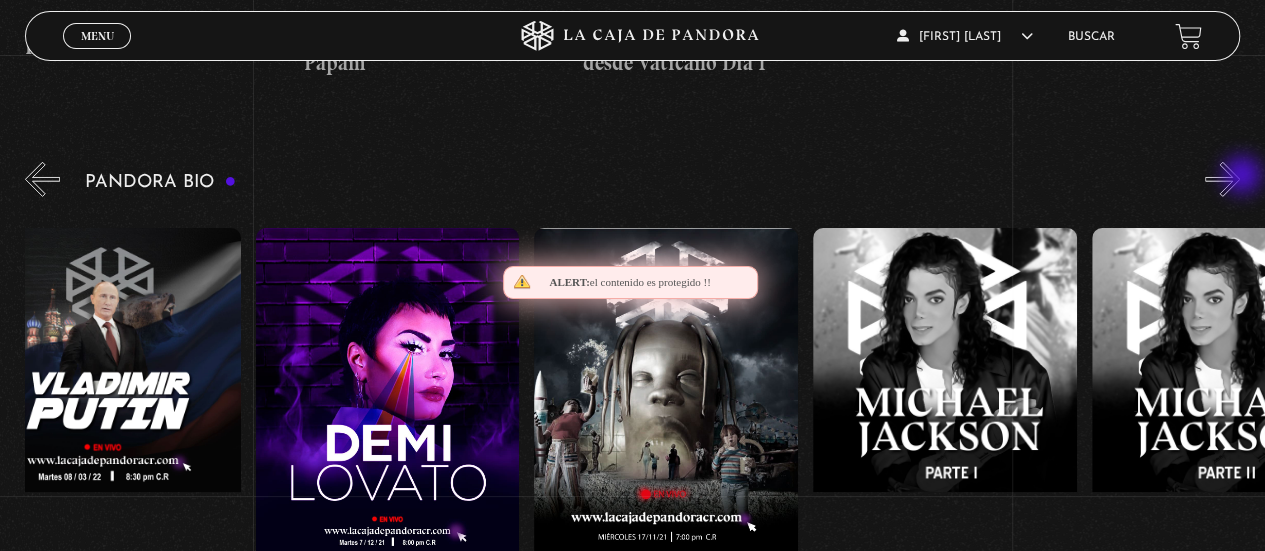 click on "»" at bounding box center [1222, 179] 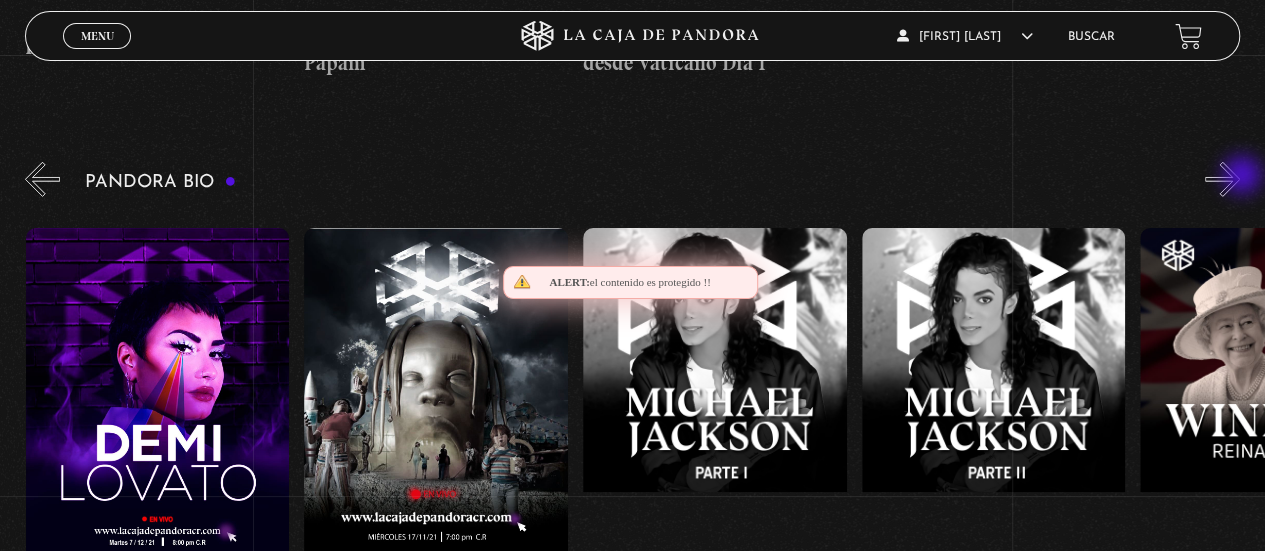 click on "»" at bounding box center [1222, 179] 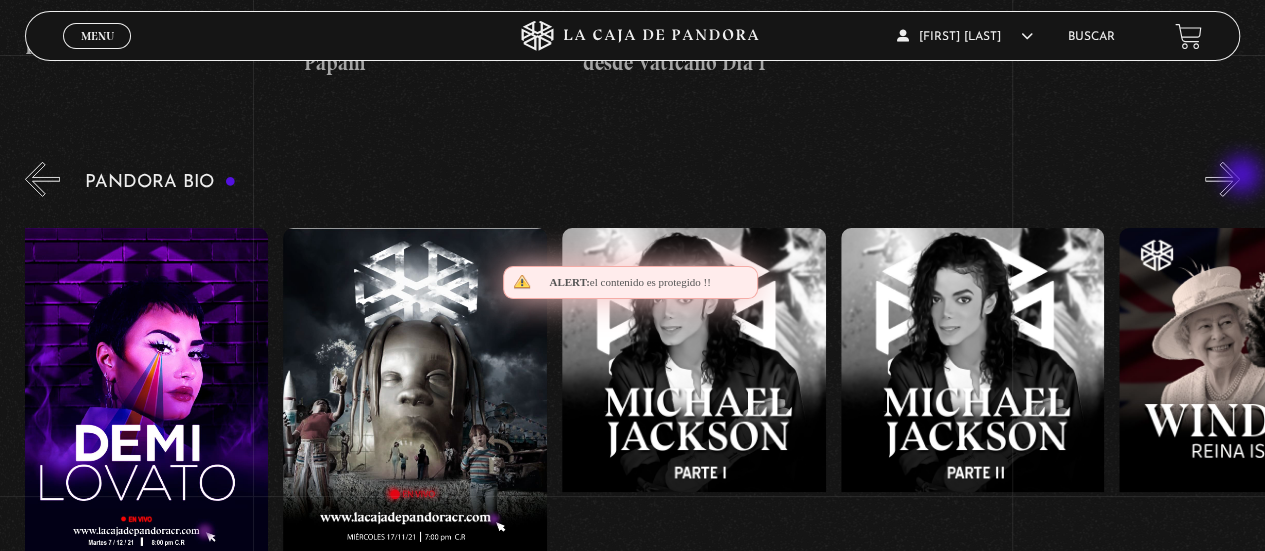 click on "»" at bounding box center [1222, 179] 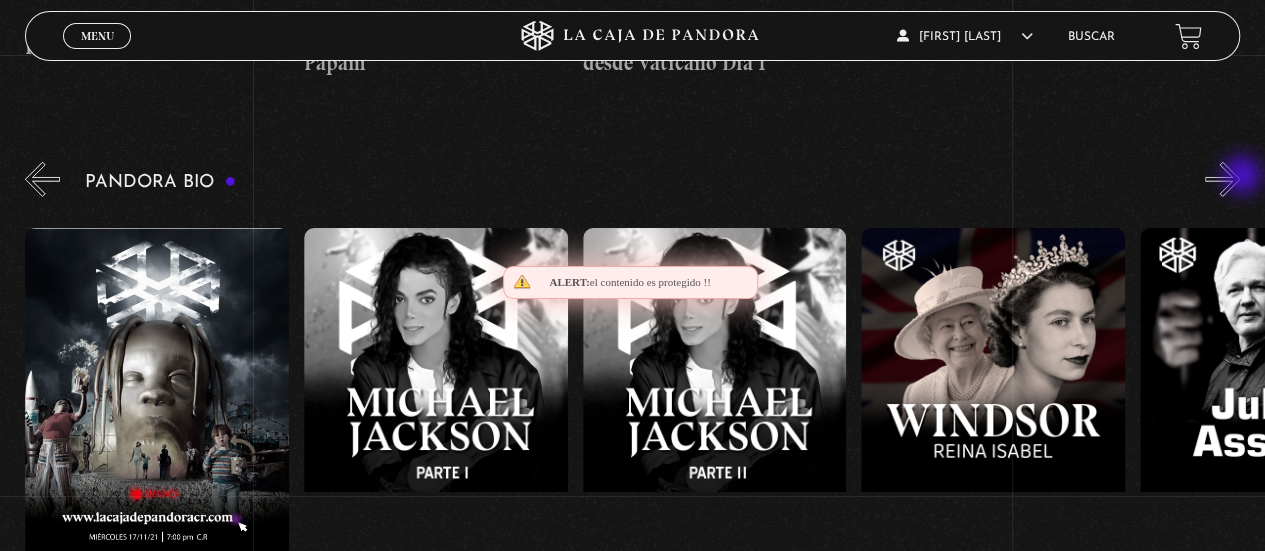 click on "»" at bounding box center (1222, 179) 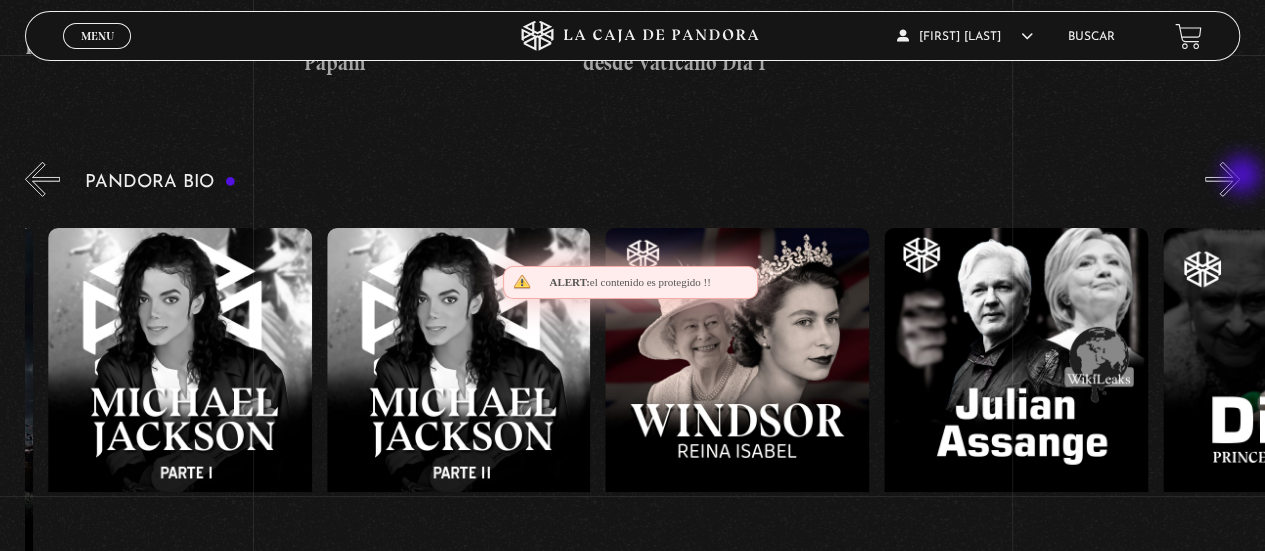 click on "»" at bounding box center (1222, 179) 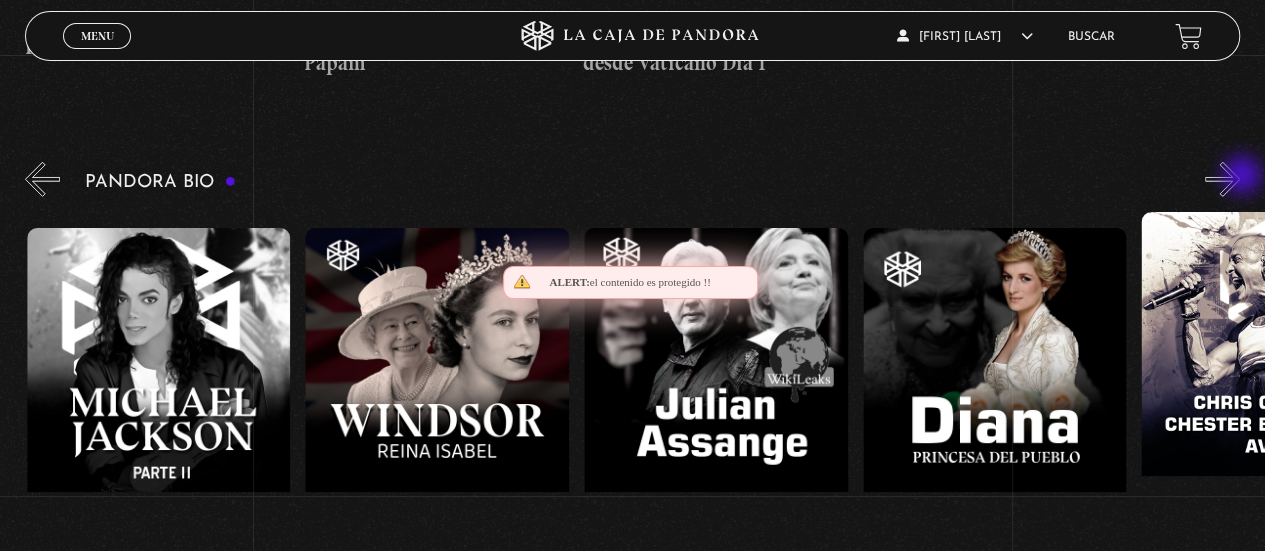 scroll, scrollTop: 0, scrollLeft: 4737, axis: horizontal 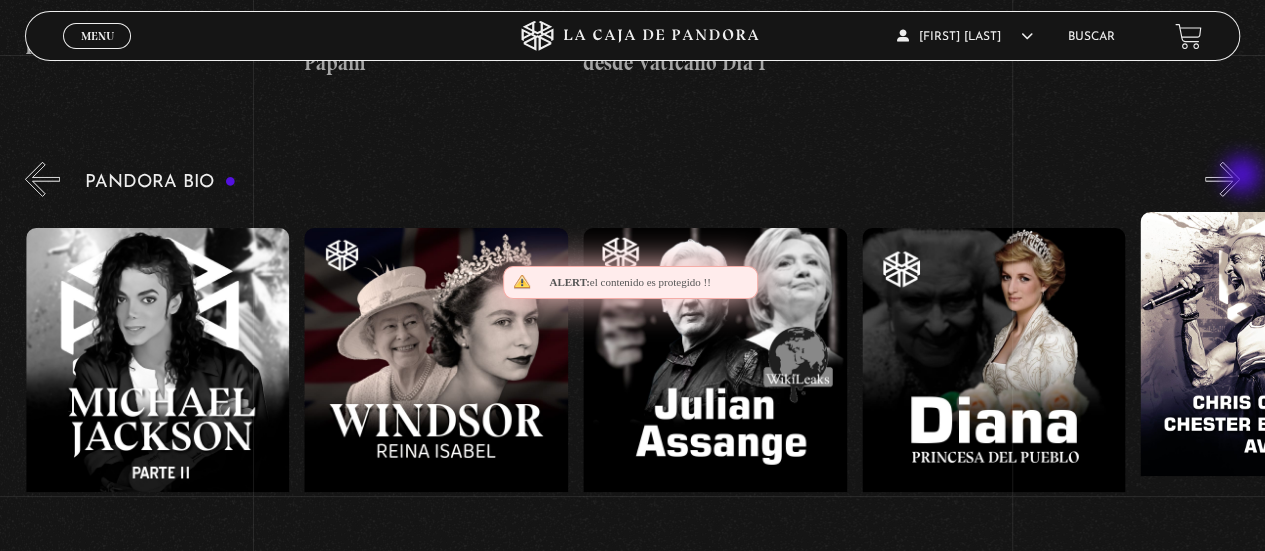 click on "»" at bounding box center (1222, 179) 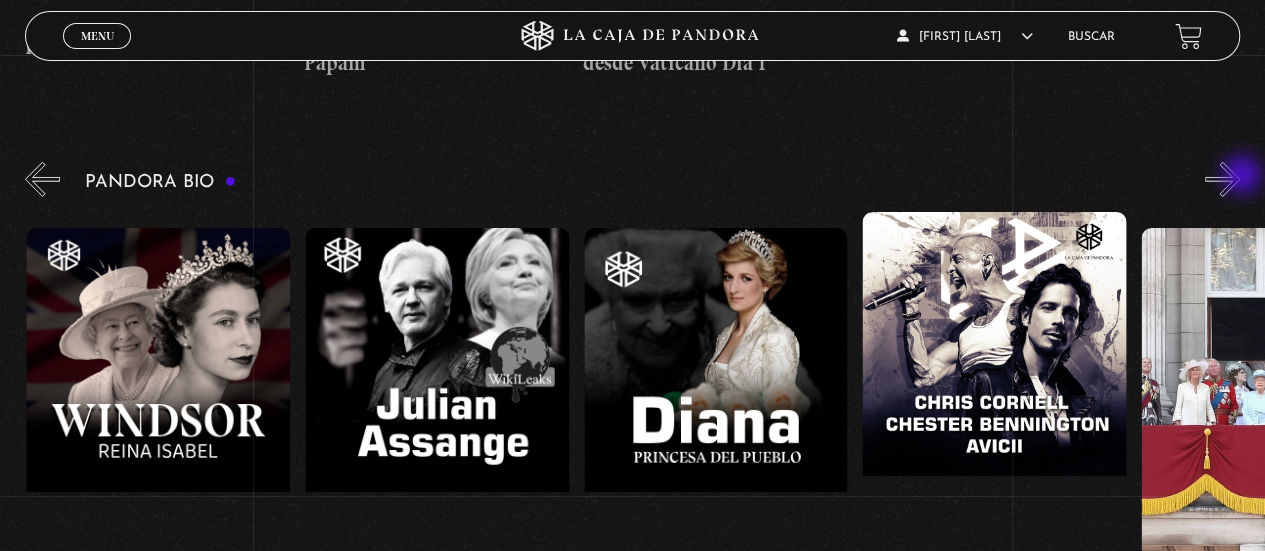 scroll, scrollTop: 0, scrollLeft: 5016, axis: horizontal 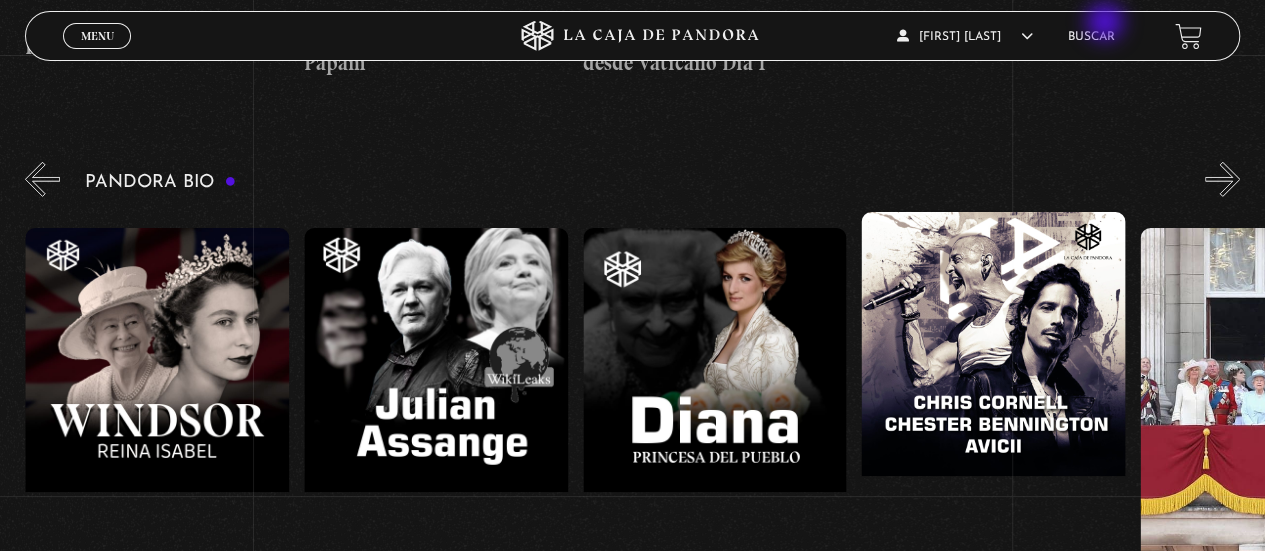 click on "Buscar" at bounding box center (1091, 36) 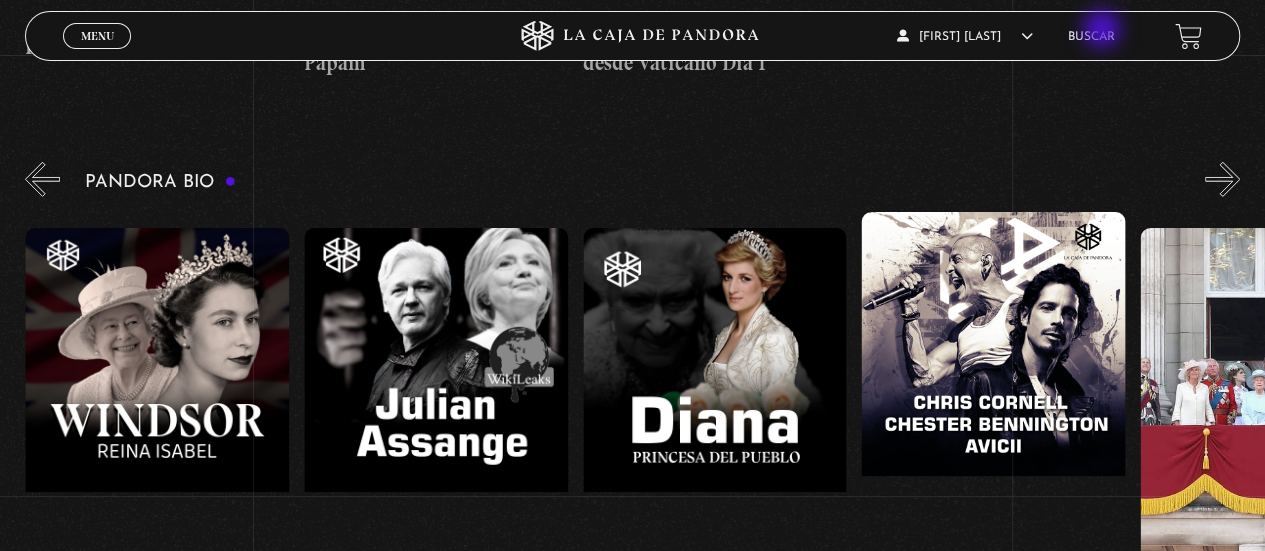 click on "Buscar" at bounding box center (1091, 37) 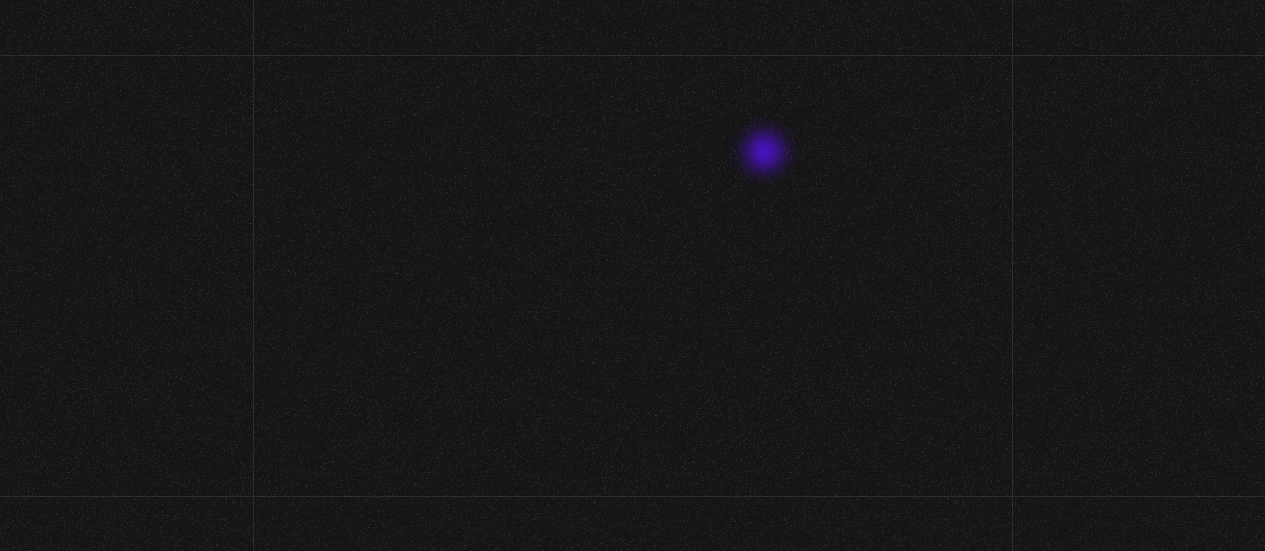 scroll, scrollTop: 0, scrollLeft: 0, axis: both 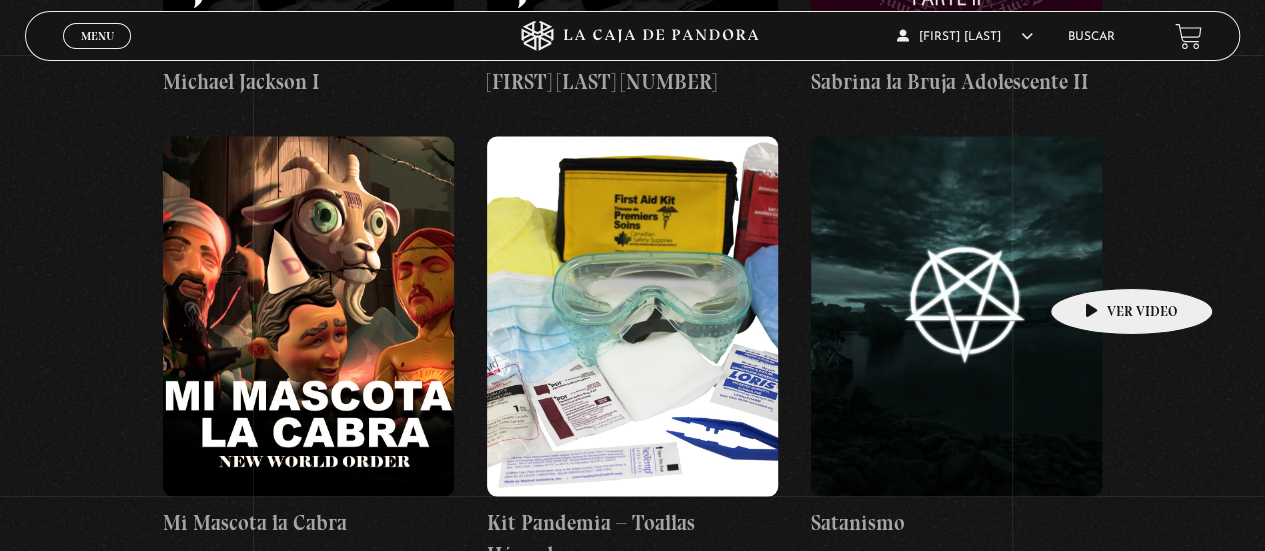 click at bounding box center (956, 316) 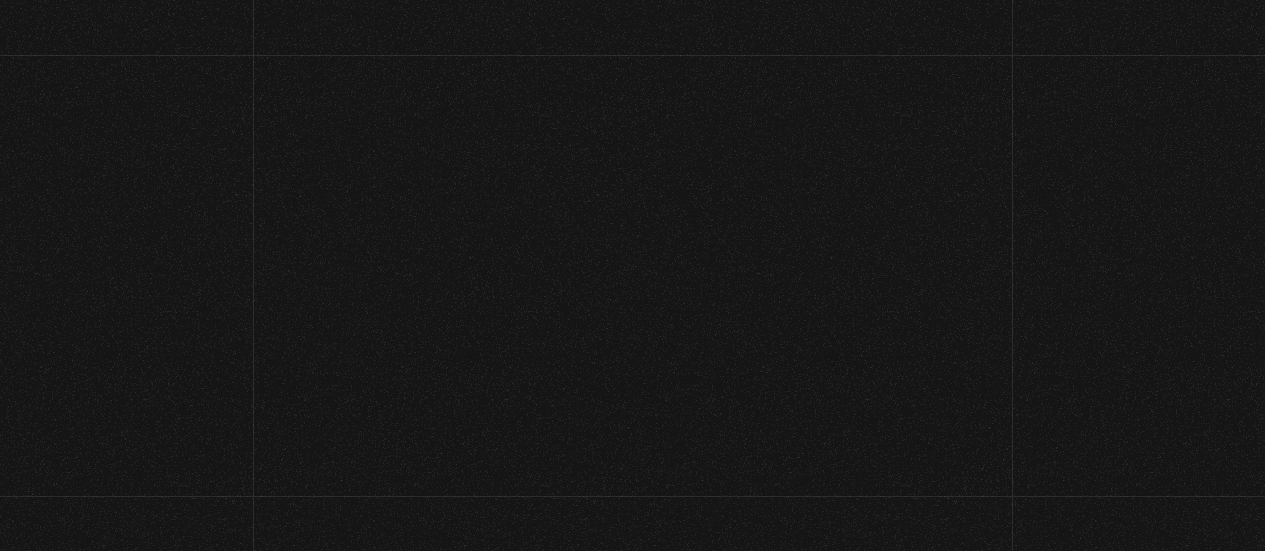 scroll, scrollTop: 0, scrollLeft: 0, axis: both 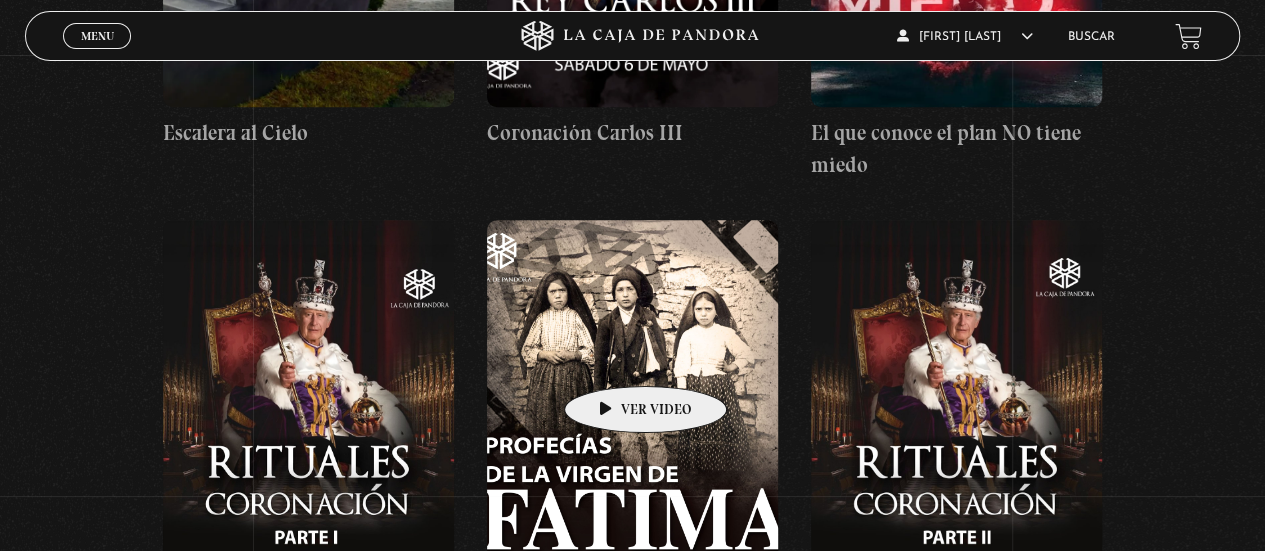 click at bounding box center (632, 400) 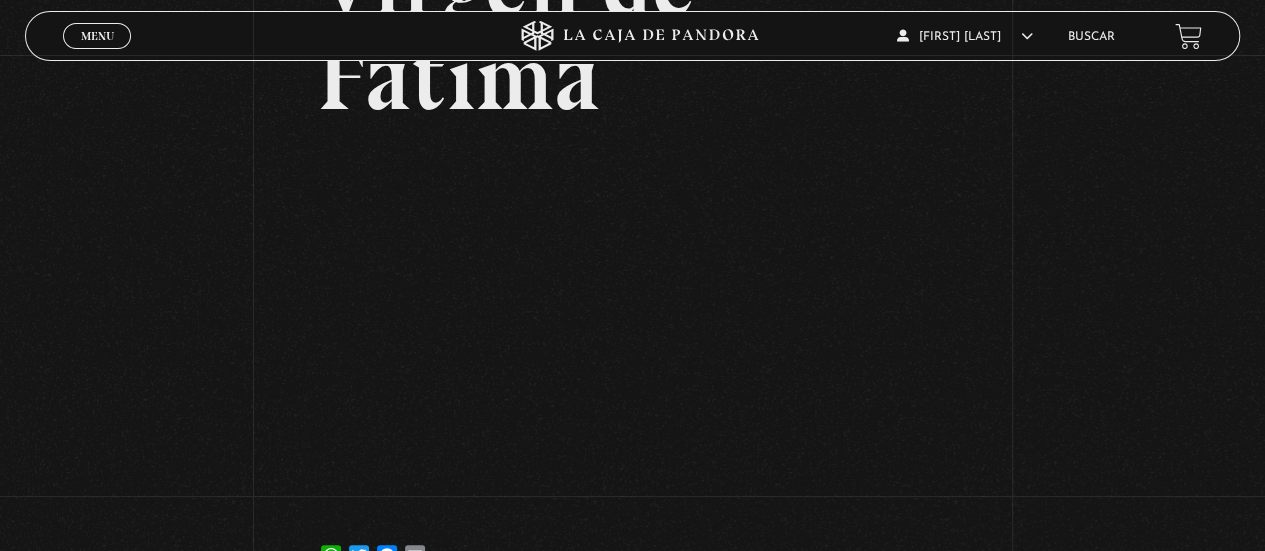 scroll, scrollTop: 320, scrollLeft: 0, axis: vertical 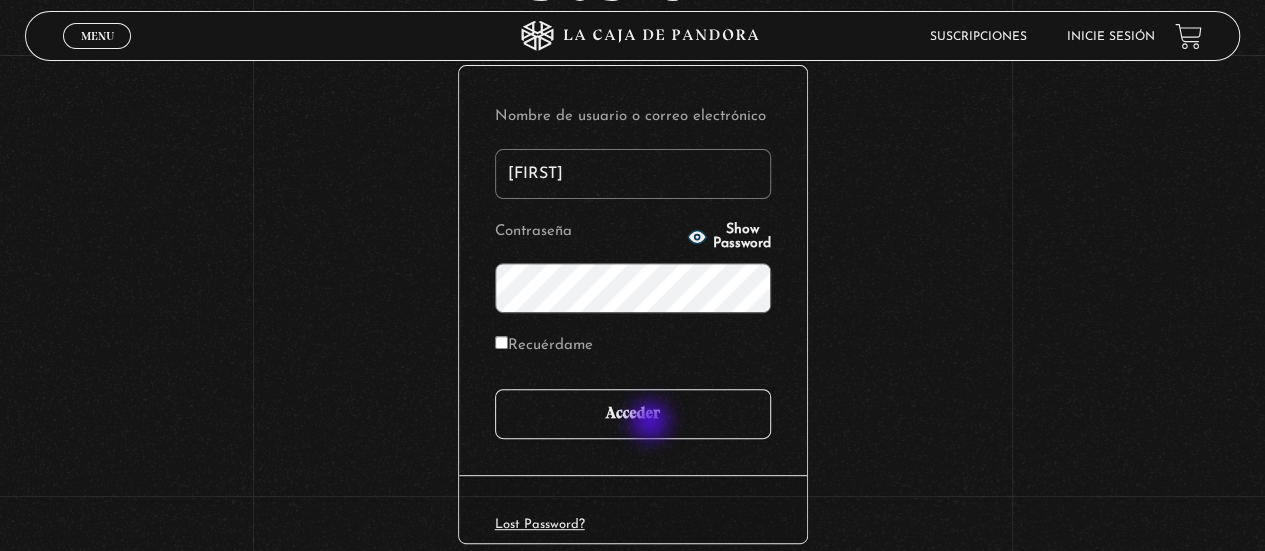 click on "Acceder" at bounding box center [633, 414] 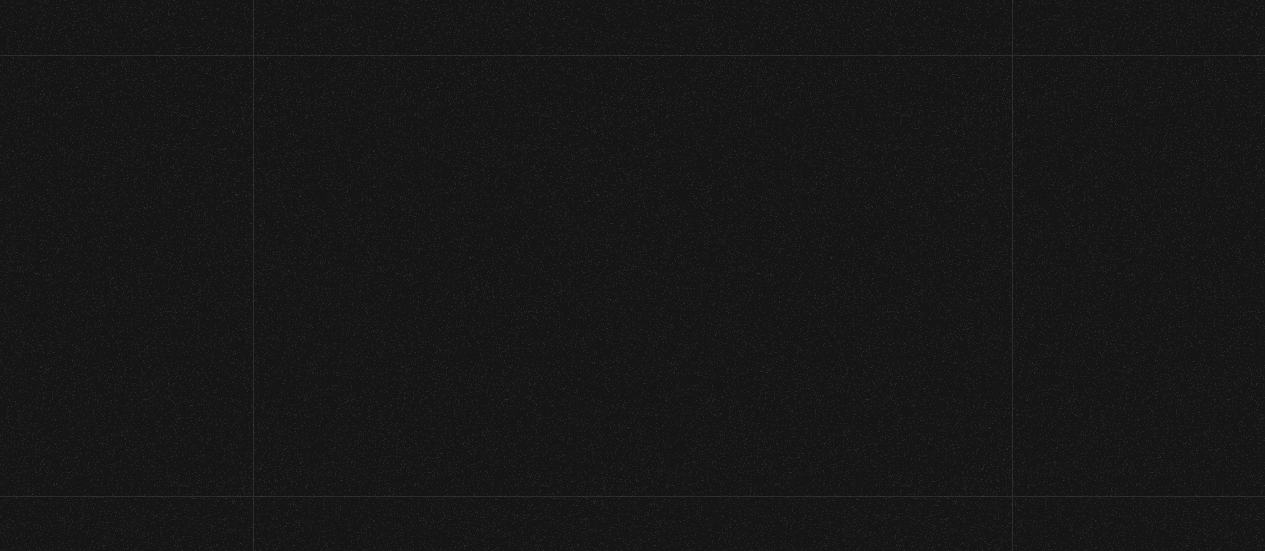 scroll, scrollTop: 0, scrollLeft: 0, axis: both 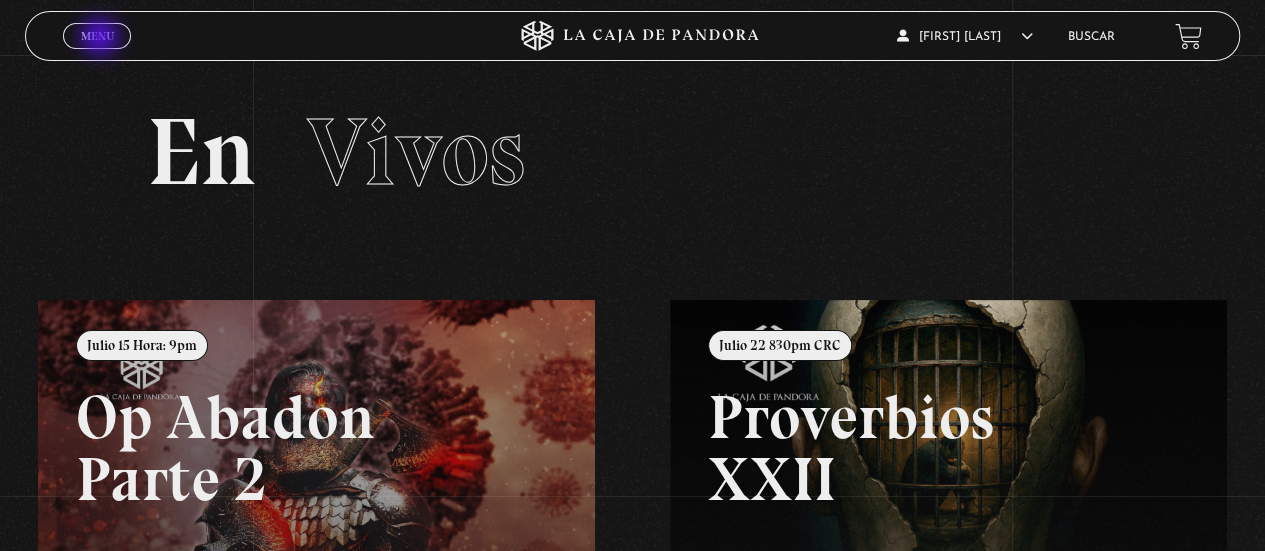 click on "Menu" at bounding box center (97, 36) 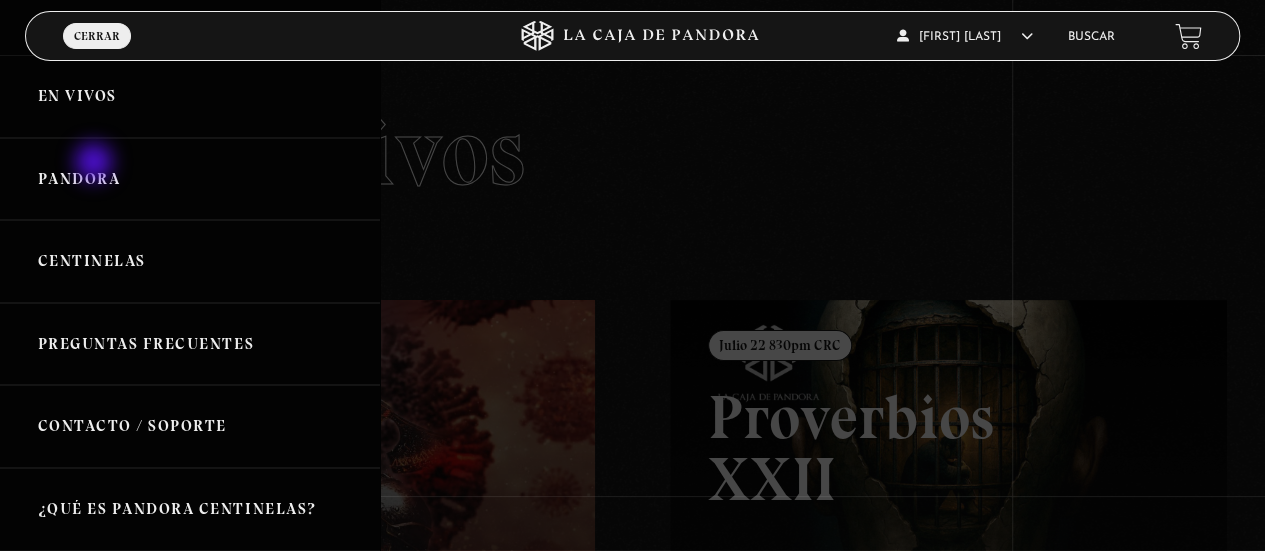 click on "Pandora" at bounding box center [190, 179] 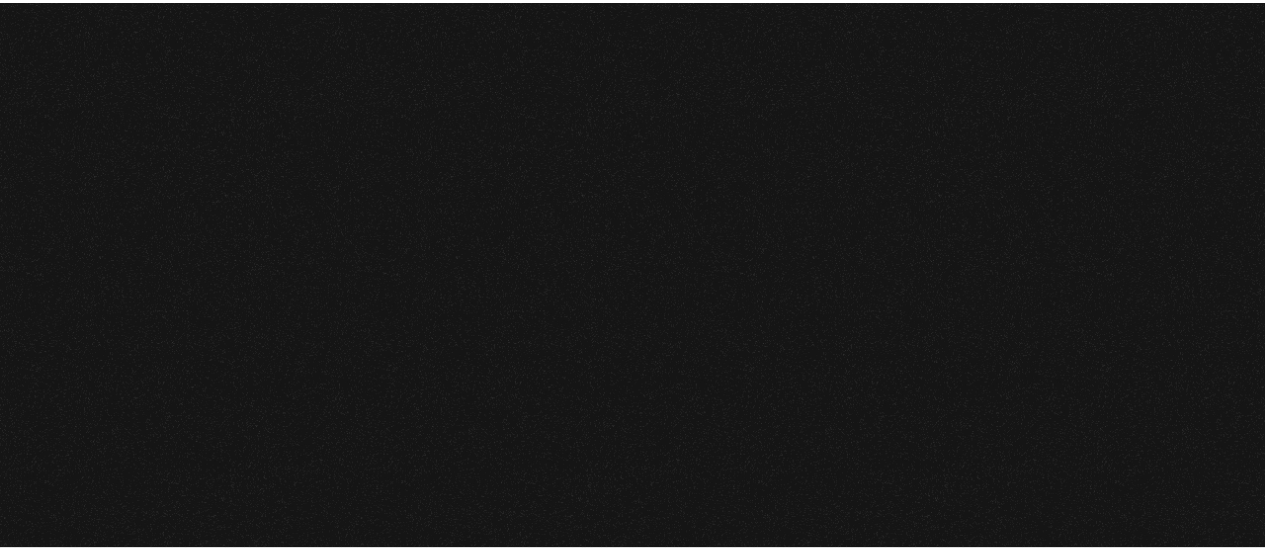 scroll, scrollTop: 0, scrollLeft: 0, axis: both 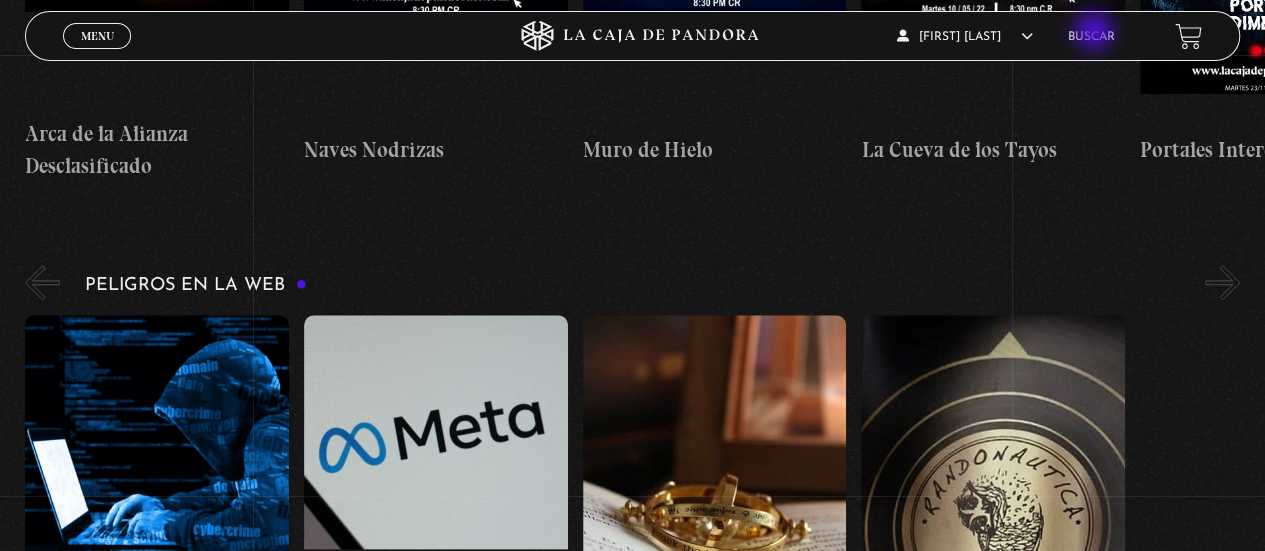 click on "Buscar" at bounding box center (1091, 37) 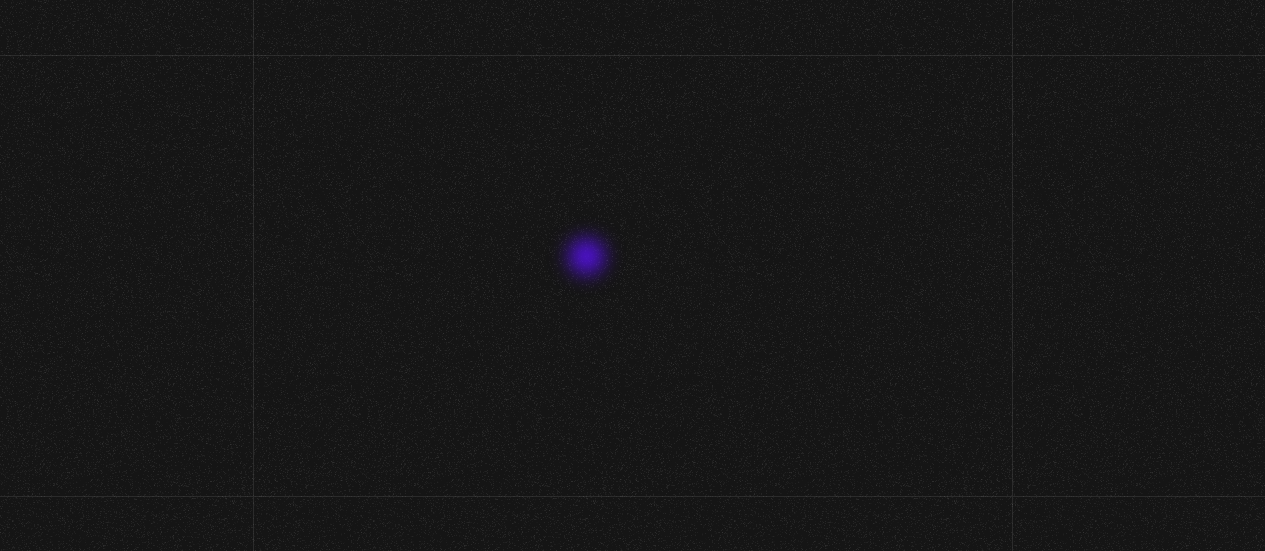 scroll, scrollTop: 0, scrollLeft: 0, axis: both 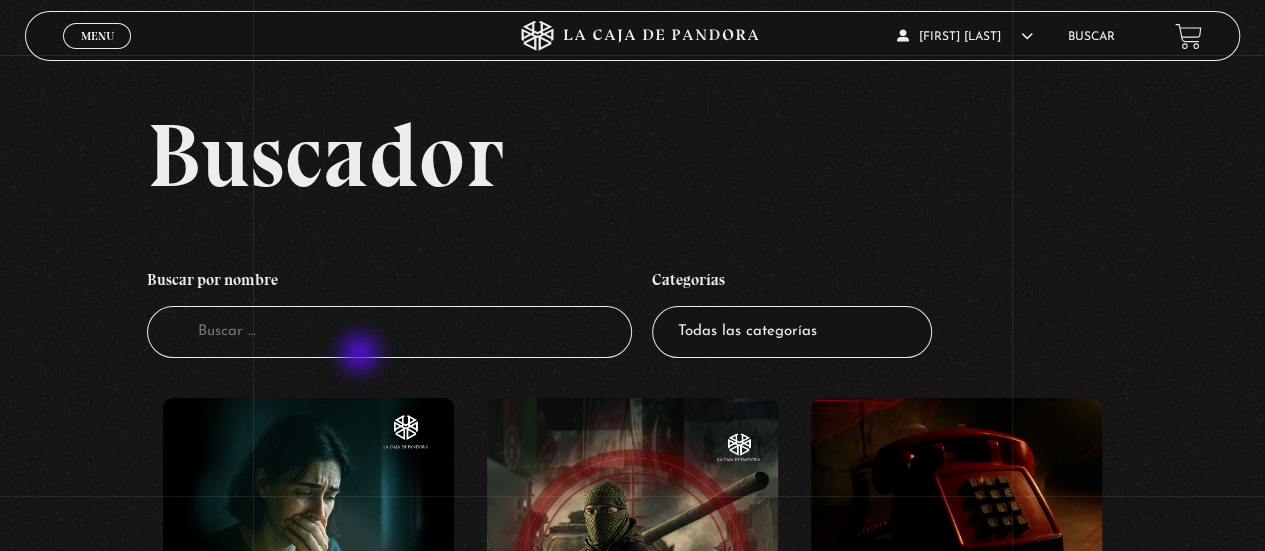click on "Buscador" at bounding box center [390, 332] 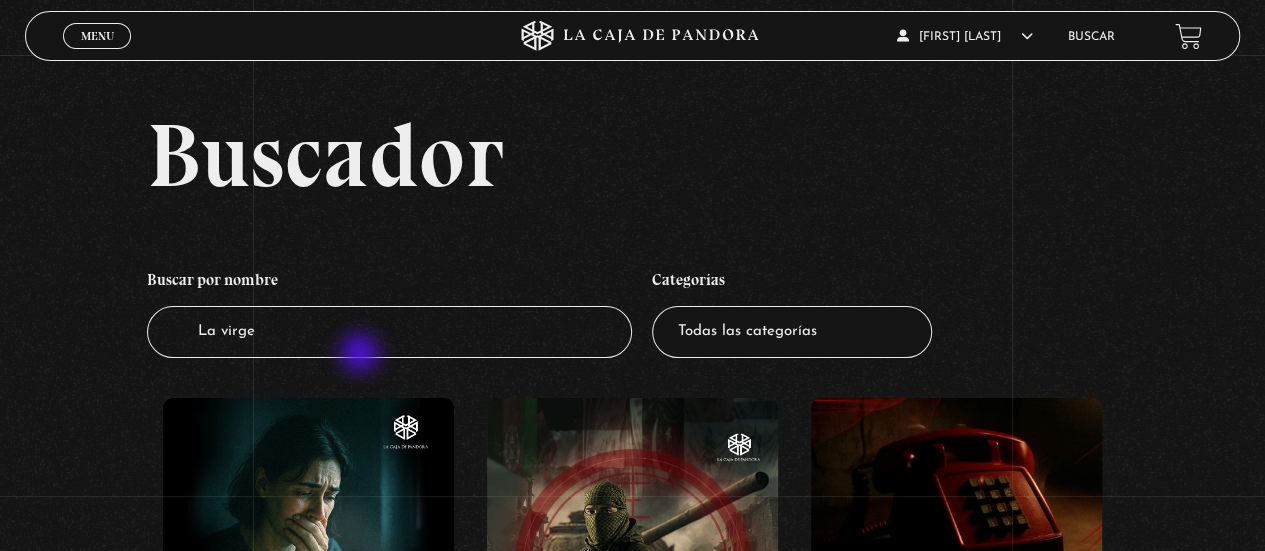 type on "La virgen" 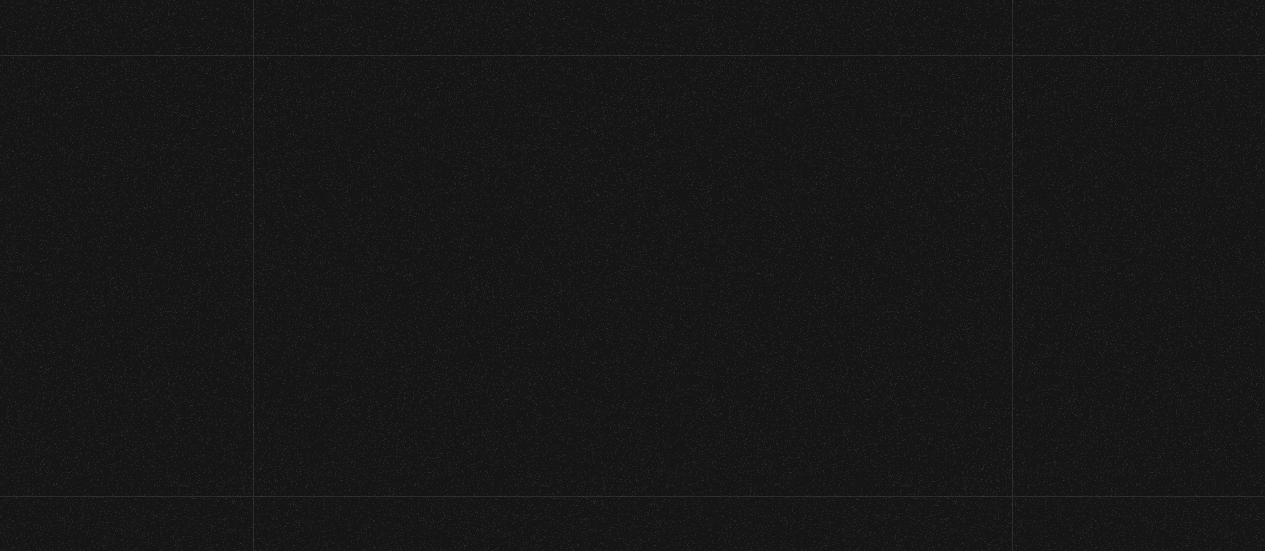 scroll, scrollTop: 0, scrollLeft: 0, axis: both 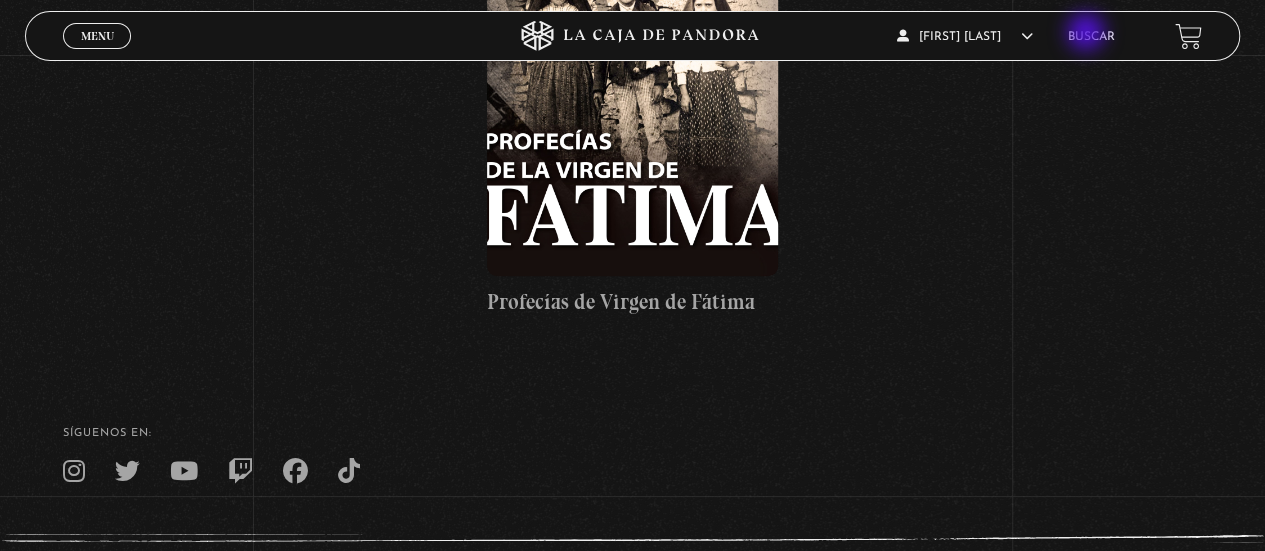 click on "Buscar" at bounding box center (1091, 37) 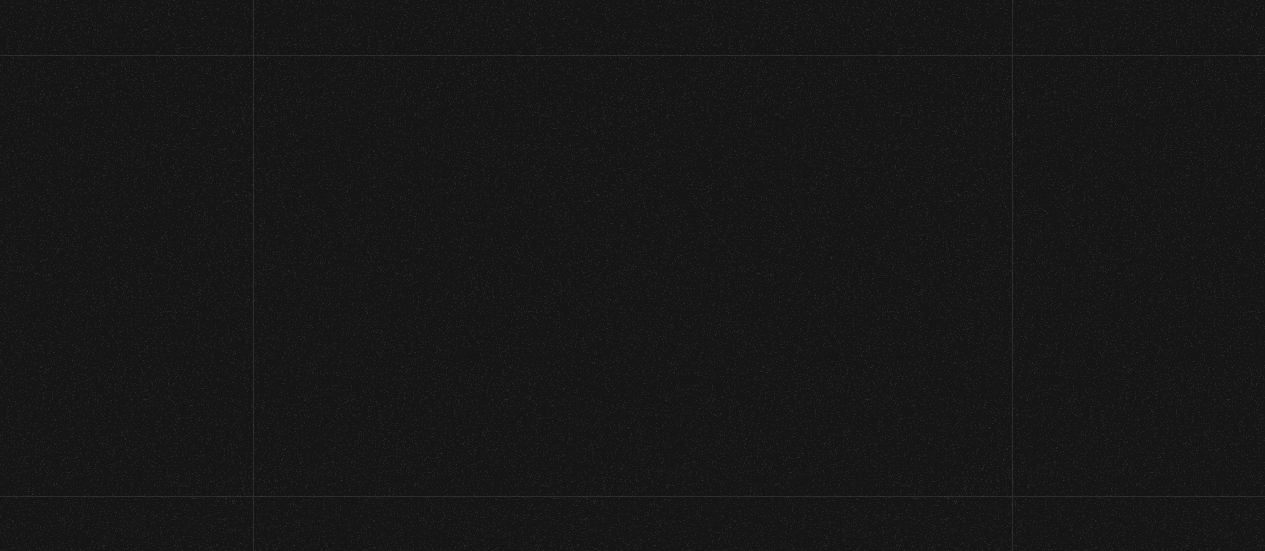 scroll, scrollTop: 0, scrollLeft: 0, axis: both 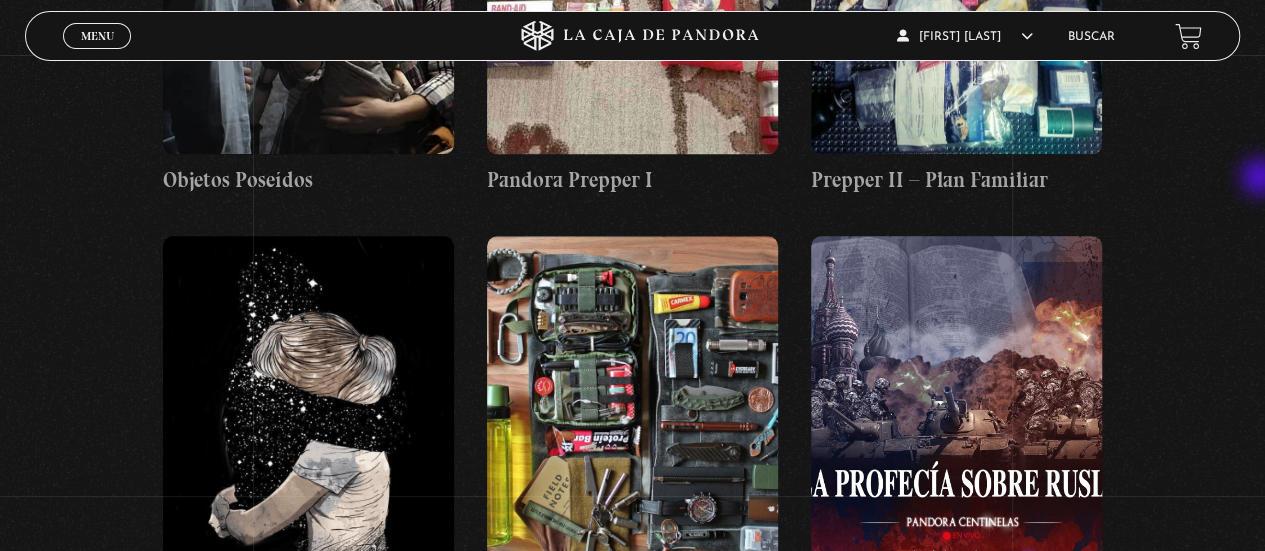 click on "Buscador
Buscar por nombre
Buscador 		 Categorías
Todas las categorías
11:11 Humanitario  (1)
Amo los Lunes  (2)
Análisis de series y películas  (22)
Asesinos Seriales  (2)
Centinelas  (113)
Charlas  (8)
Entrevistas  (7)
Hacktivismo  (5)
Mercado  (1)
Mundo Espiritual  (20)
Nuevo Orden Mundial NWO  (80)
Pandora Bio  (24)
Pandora Prepper  (23)
Pandora Tour  (3)
Paranormal  (11)
Pastelería  (1)
Peligros en la web  (4)
Regulares  (1)
Teorías de Conspiración  (7)" at bounding box center [632, 5295] 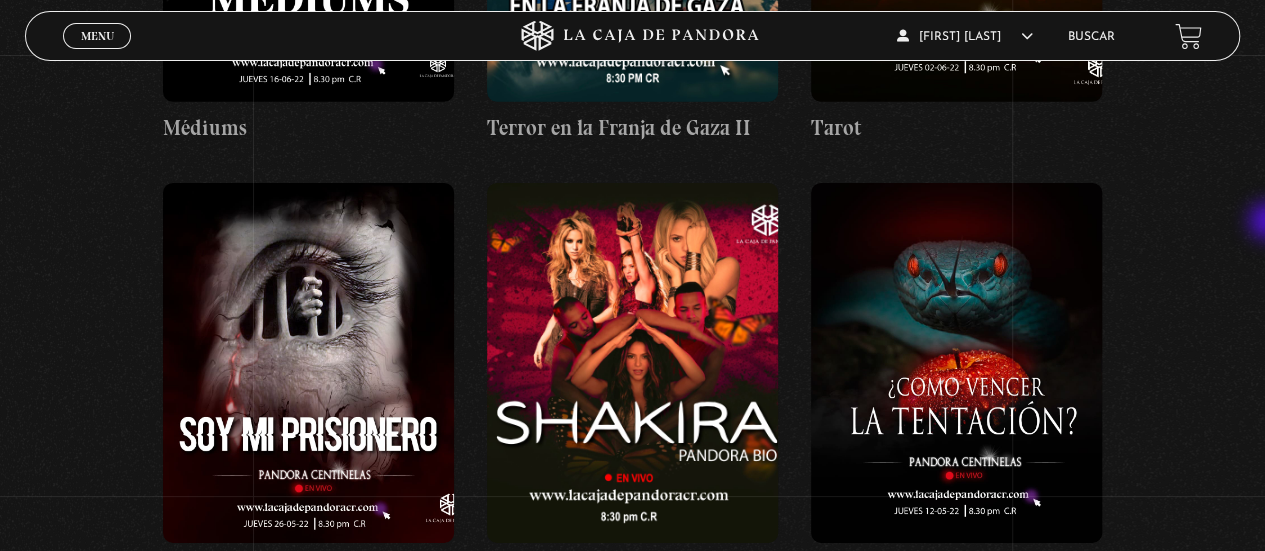 scroll, scrollTop: 18798, scrollLeft: 0, axis: vertical 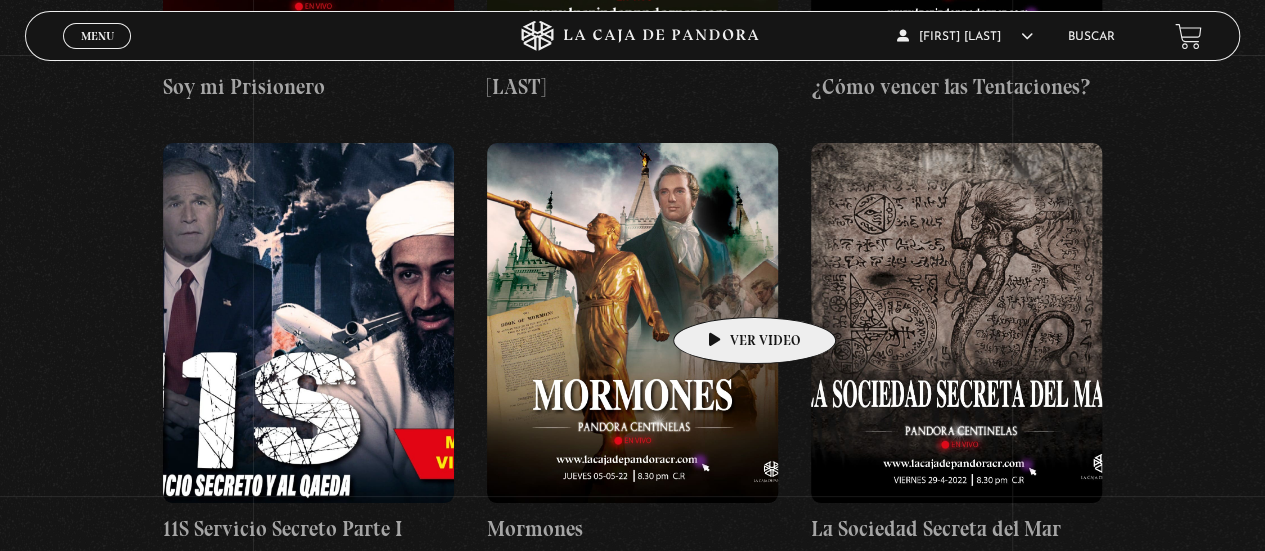 click at bounding box center (632, 323) 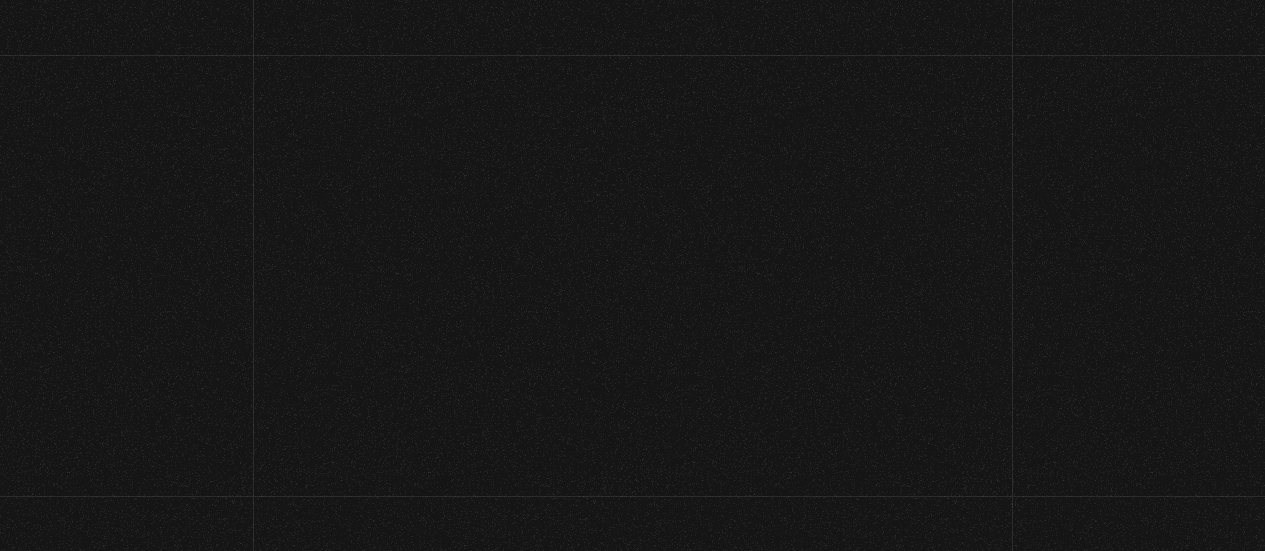 scroll, scrollTop: 0, scrollLeft: 0, axis: both 